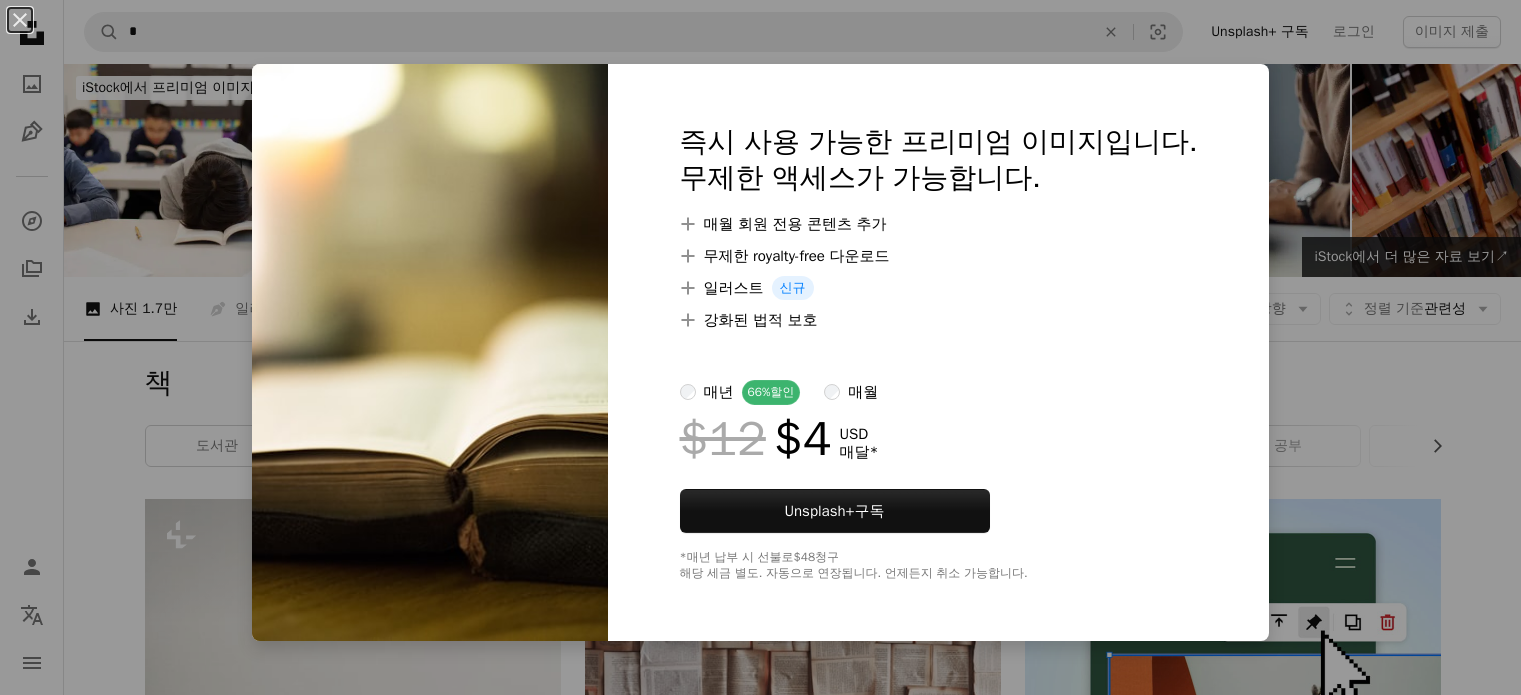 scroll, scrollTop: 2683, scrollLeft: 0, axis: vertical 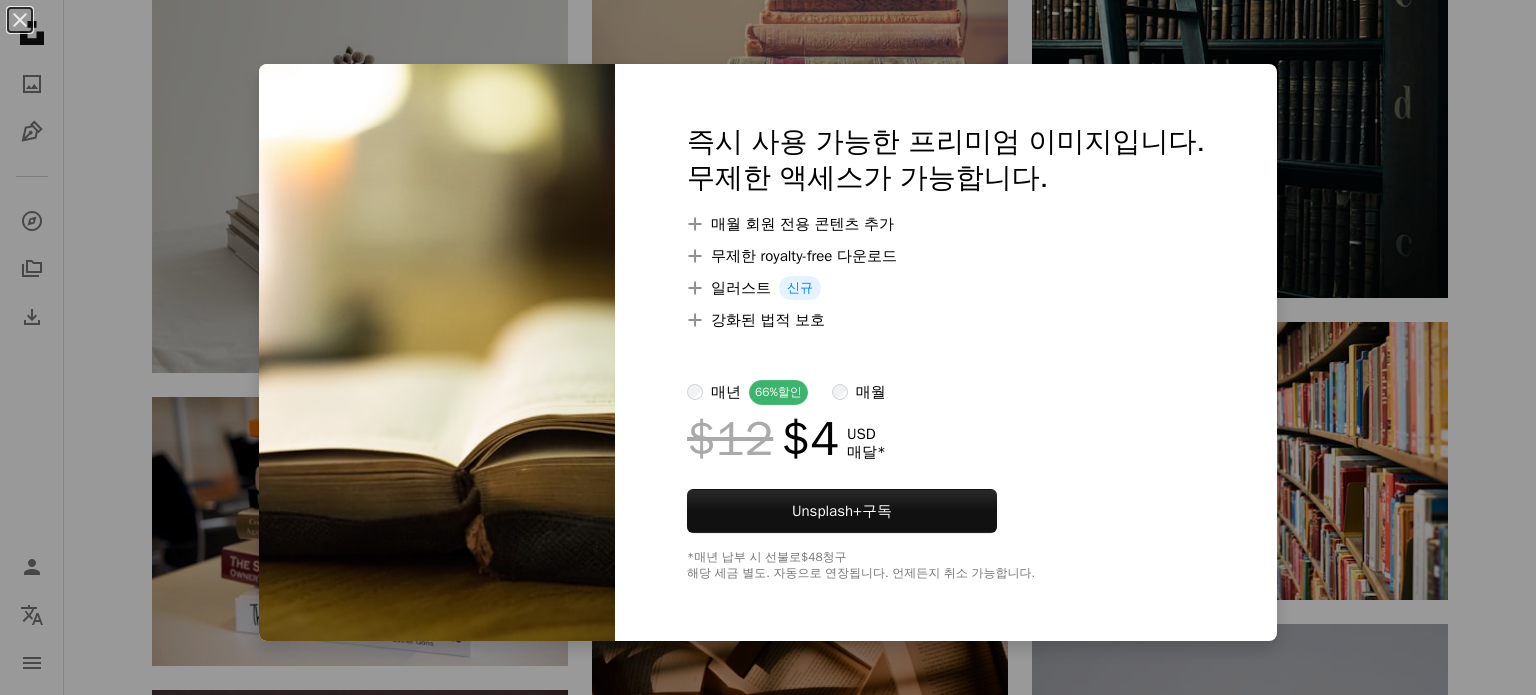 click on "An X shape 즉시 사용 가능한 프리미엄 이미지입니다. 무제한 액세스가 가능합니다. A plus sign 매월 회원 전용 콘텐츠 추가 A plus sign 무제한 royalty-free 다운로드 A plus sign 일러스트  신규 A plus sign 강화된 법적 보호 매년 66%  할인 매월 $12   $4 USD 매달 * Unsplash+  구독 *매년 납부 시 선불로  $48  청구 해당 세금 별도. 자동으로 연장됩니다. 언제든지 취소 가능합니다." at bounding box center (768, 347) 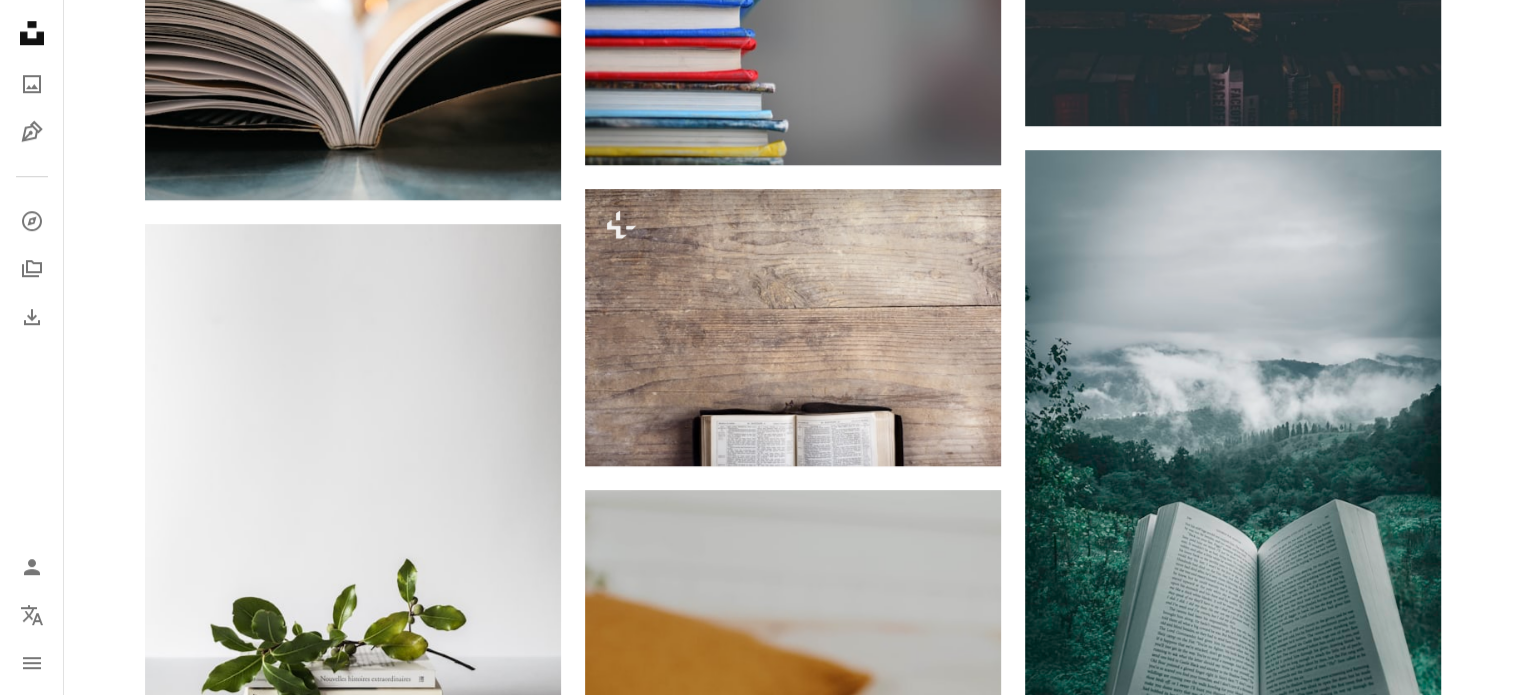 scroll, scrollTop: 1559, scrollLeft: 0, axis: vertical 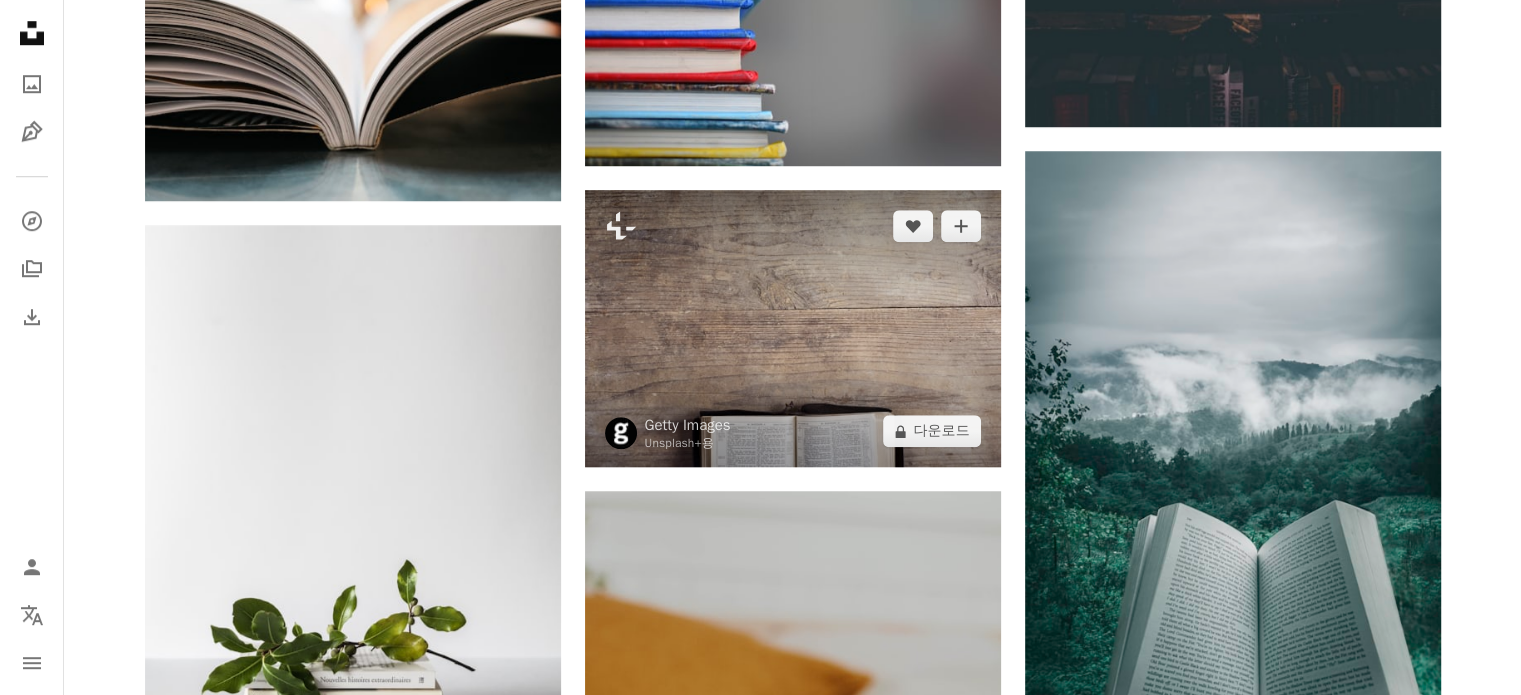 click at bounding box center [793, 329] 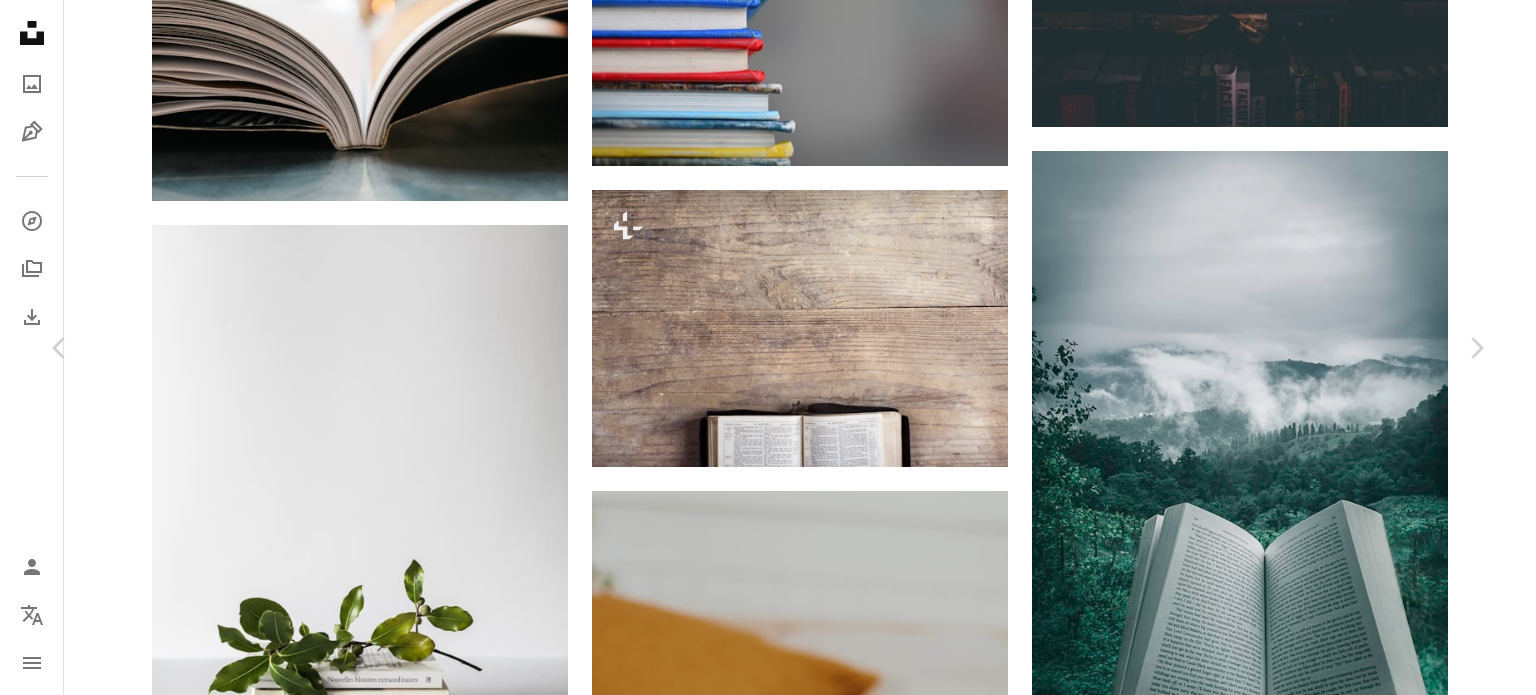 click on "An X shape Chevron left Chevron right Getty Images Unsplash+ 용 A heart A plus sign A lock 다운로드 Zoom in A forward-right arrow 공유 More Actions Calendar outlined 2022년 9월 14일 에 게시됨 Safety Unsplash+ 라이선스 에 따른 라이선스 부여 책 예수 그리스도 성서 책상 독서 문자 메시지 배경 기독교 기도 상징 영성 가로 고대의 비우다 개념 종교적 상징 가톨릭 개념 & 주제 무료 사진 관련 이미지 Plus sign for Unsplash+ A heart A plus sign Getty Images Unsplash+ 용 A lock 다운로드 Plus sign for Unsplash+ A heart A plus sign Getty Images Unsplash+ 용 A lock 다운로드 Plus sign for Unsplash+ A heart A plus sign Simon Maage Unsplash+ 용 A lock 다운로드 Plus sign for Unsplash+ A heart A plus sign Getty Images Unsplash+ 용 A lock 다운로드 Plus sign for Unsplash+ A heart A plus sign Andy Quezada Unsplash+ 용 A lock 다운로드 Plus sign for Unsplash+ A heart A plus sign Levi Meir Clancy Unsplash+ 용 A lock 다운로드" at bounding box center (768, 6493) 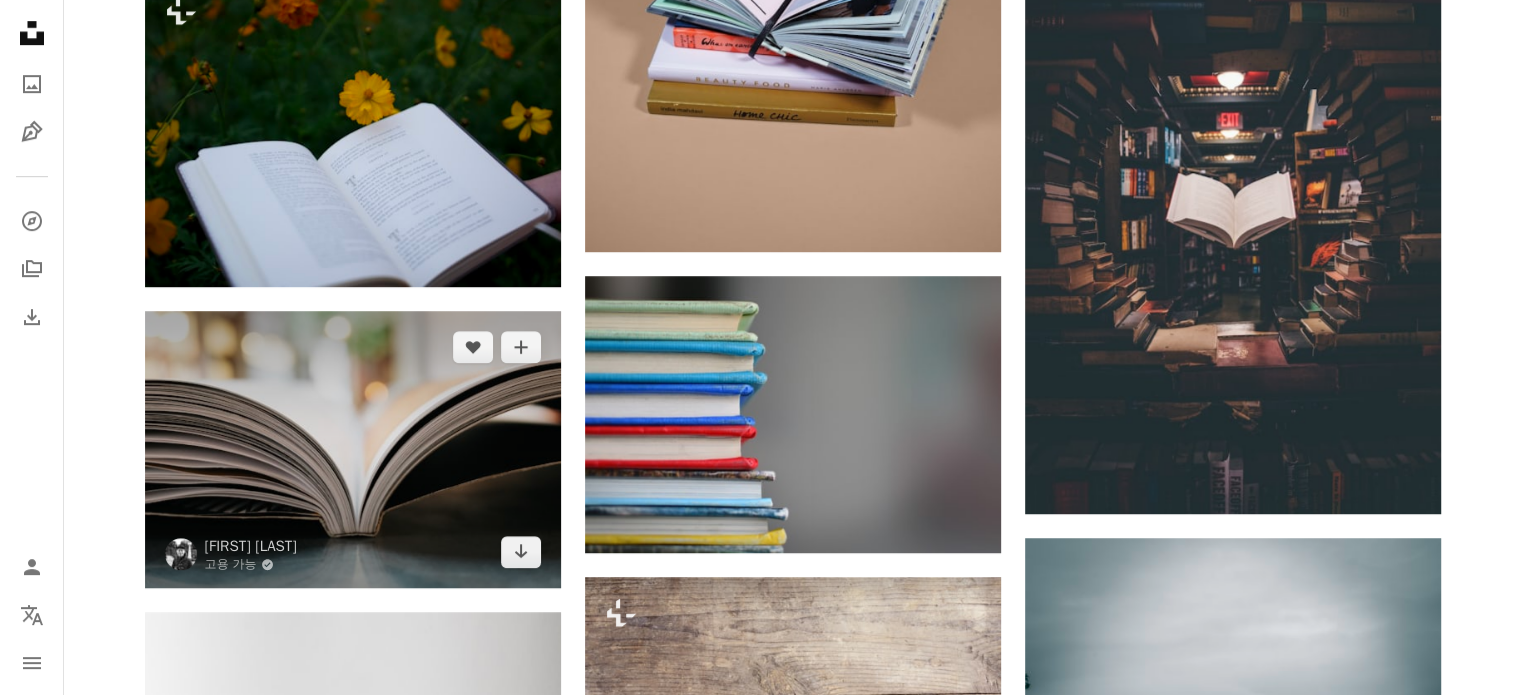 scroll, scrollTop: 1172, scrollLeft: 0, axis: vertical 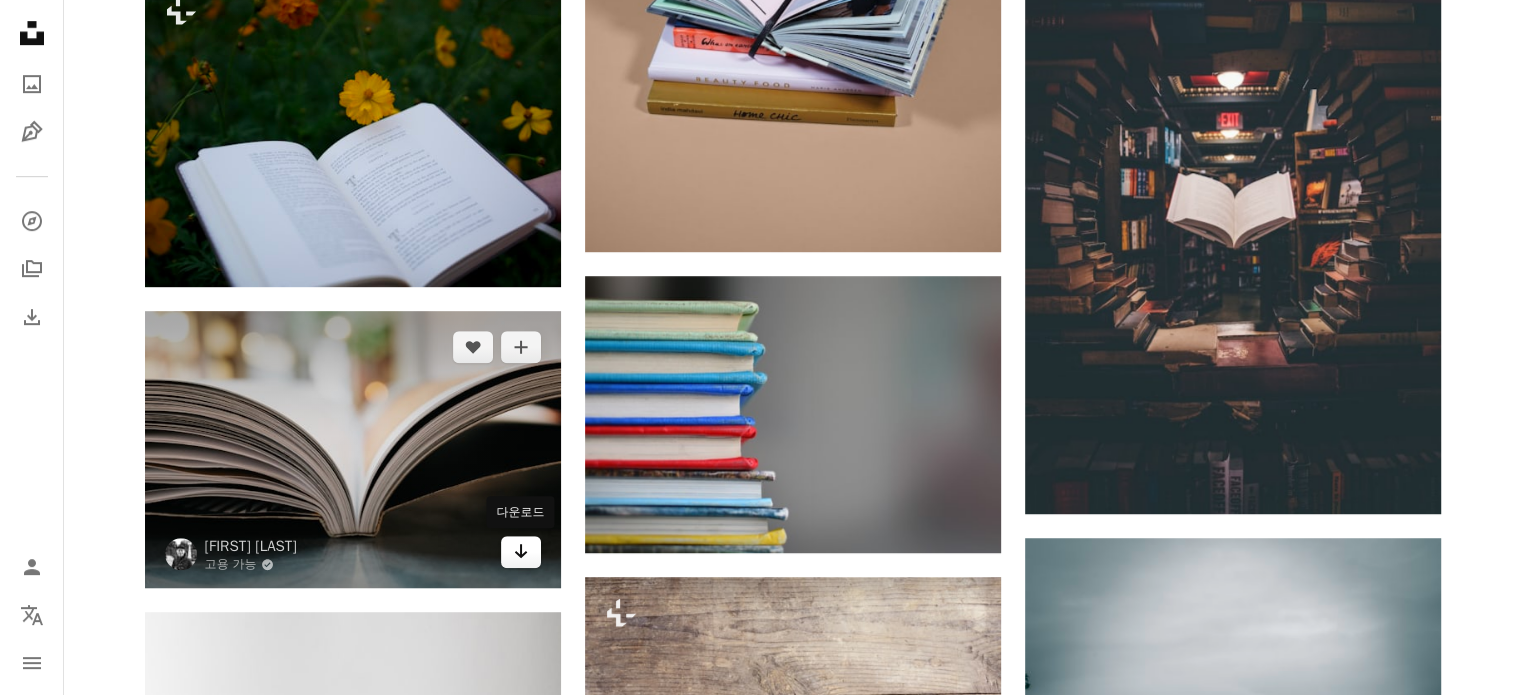 click on "Arrow pointing down" at bounding box center [521, 552] 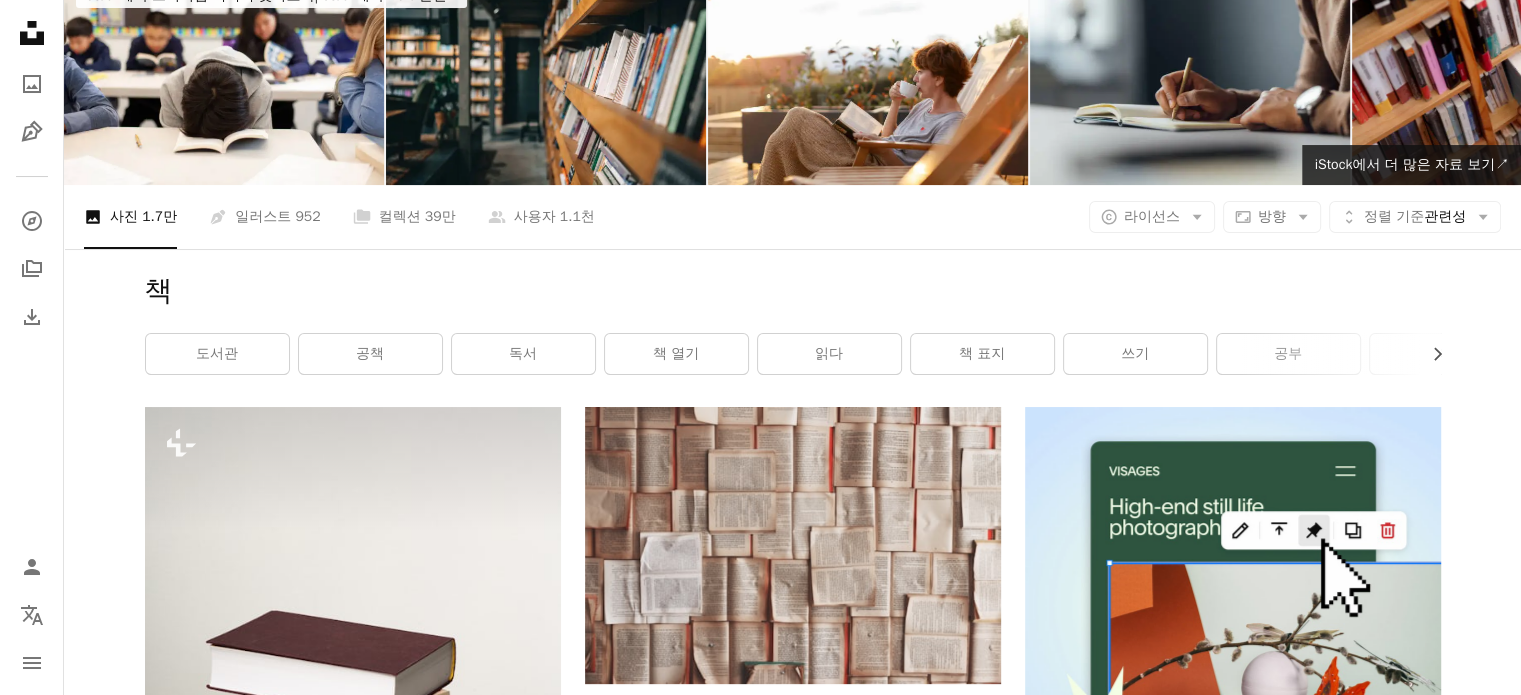 scroll, scrollTop: 0, scrollLeft: 0, axis: both 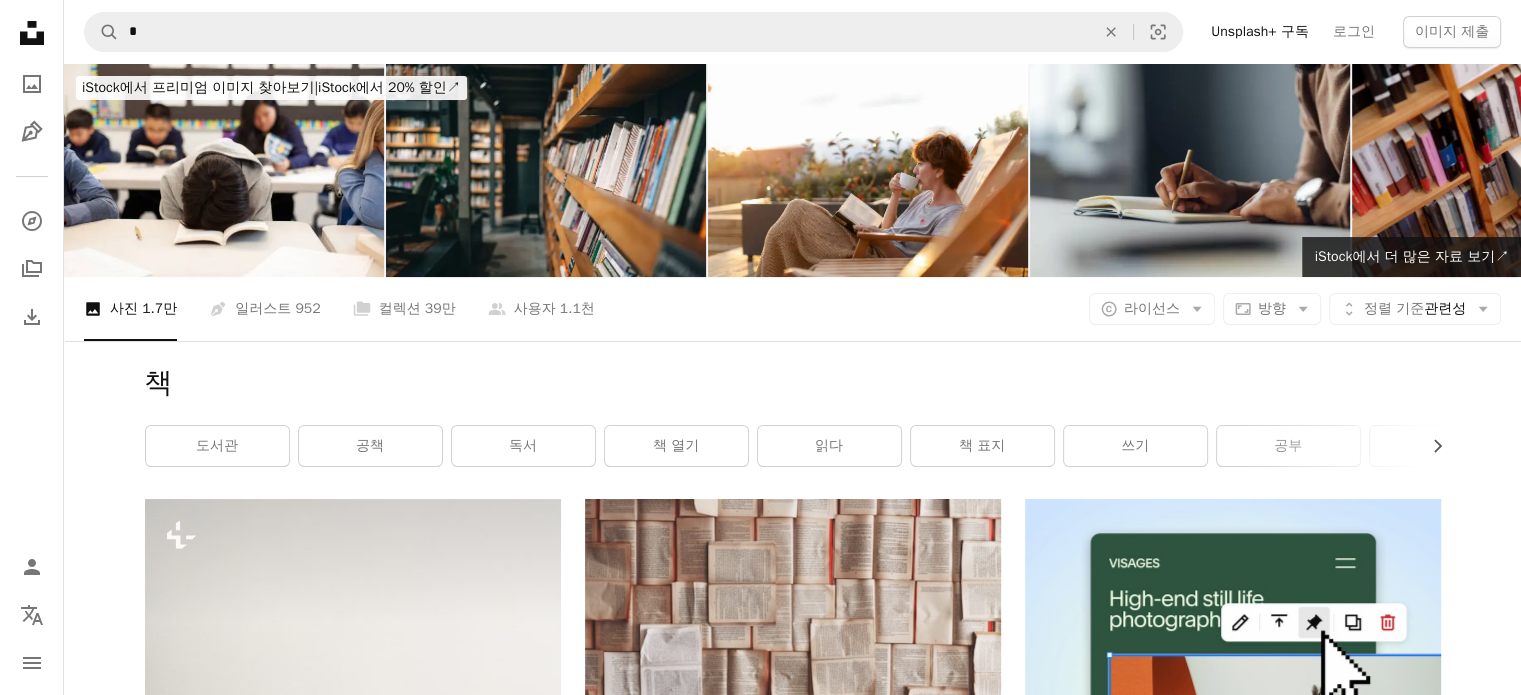 click on "A magnifying glass * An X shape Visual search Unsplash+ 구독 로그인 이미지 제출" at bounding box center [792, 32] 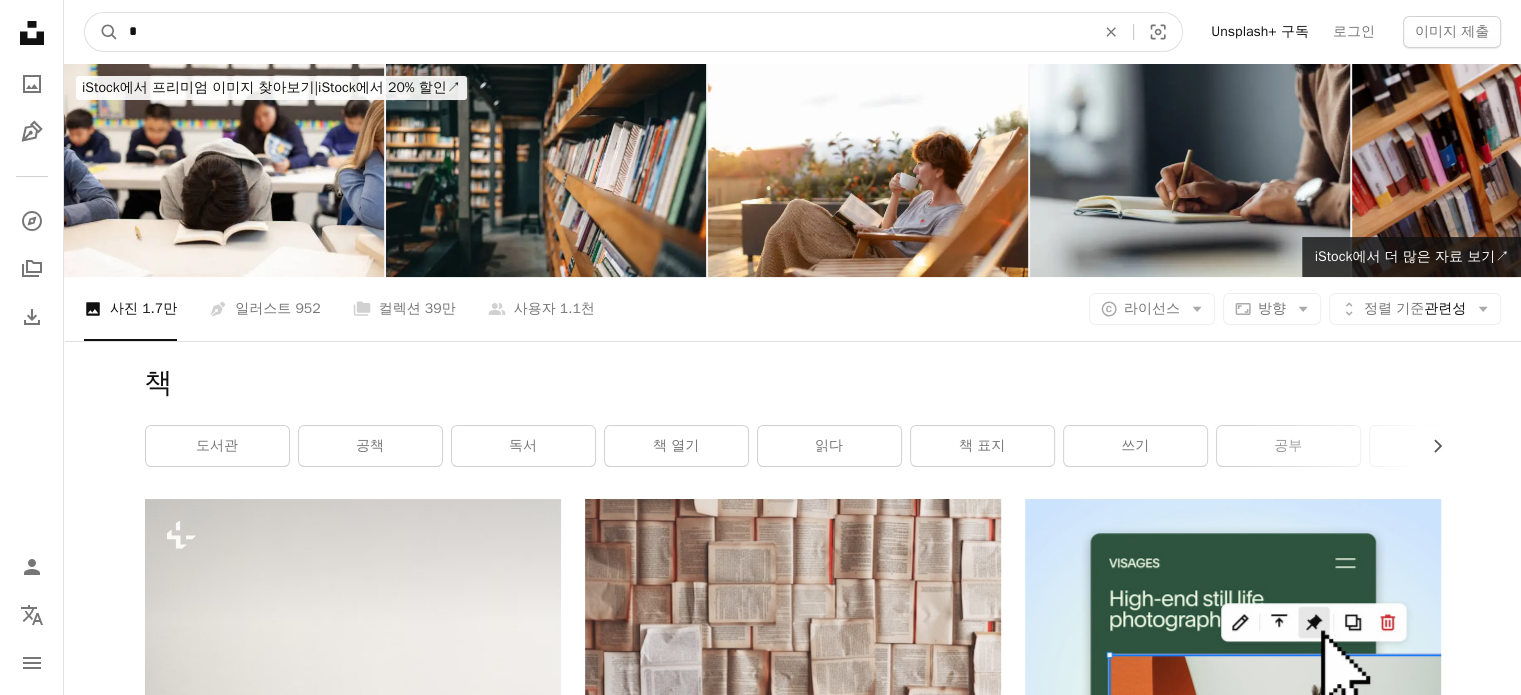 click on "*" at bounding box center (604, 32) 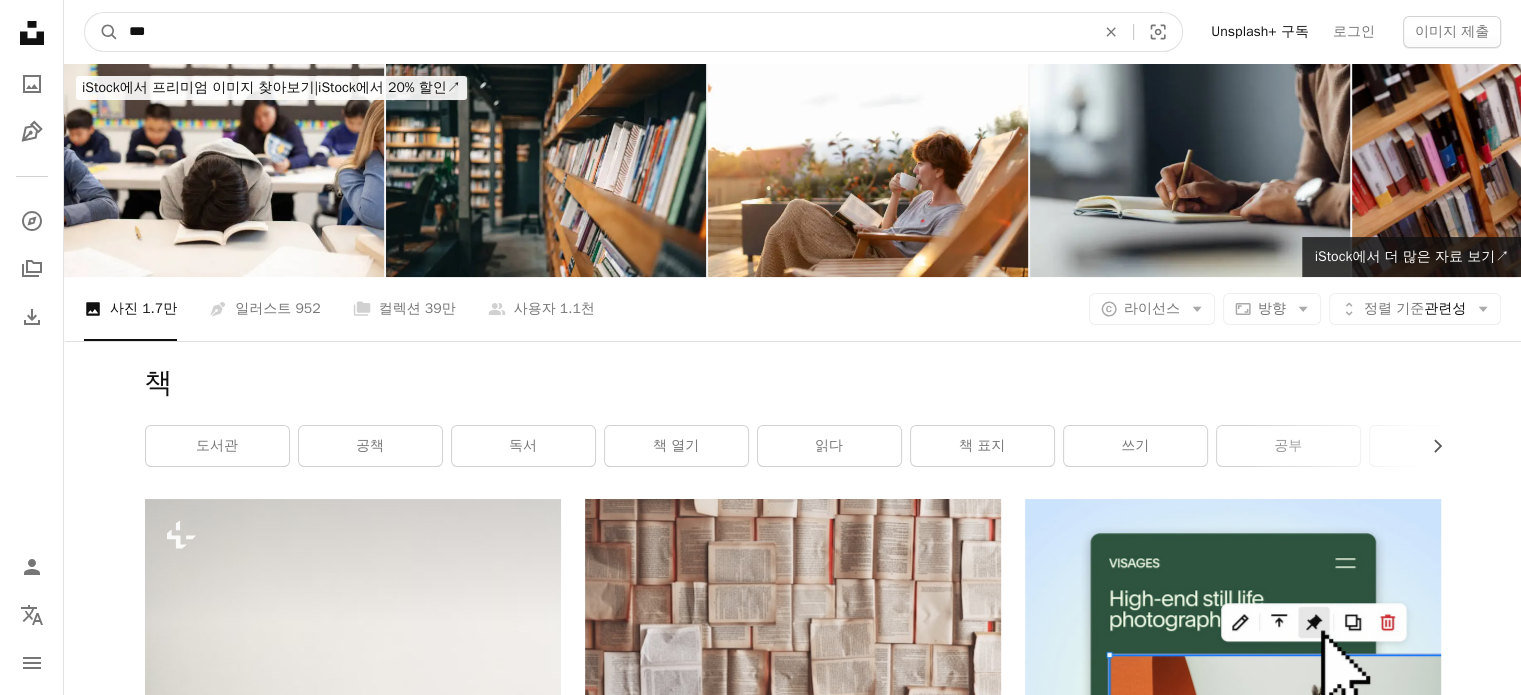 type on "***" 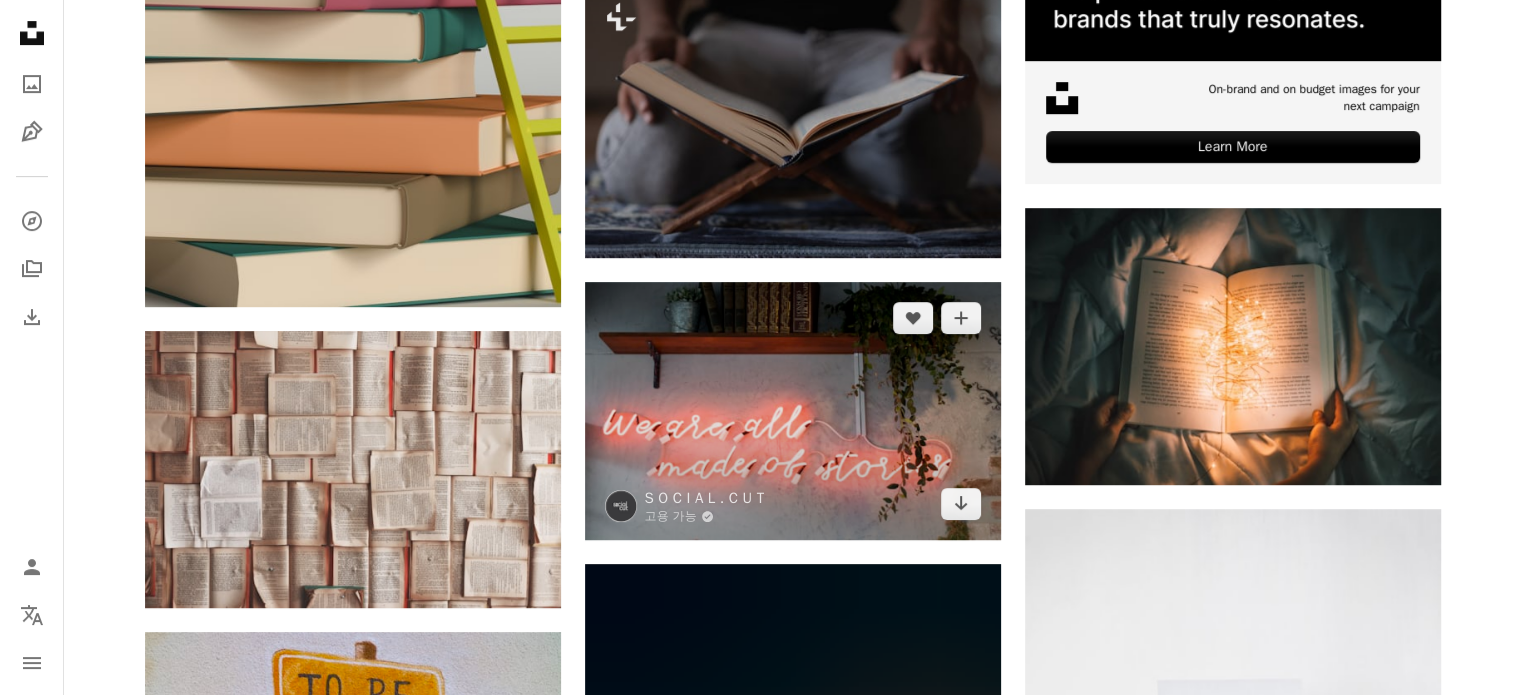 scroll, scrollTop: 863, scrollLeft: 0, axis: vertical 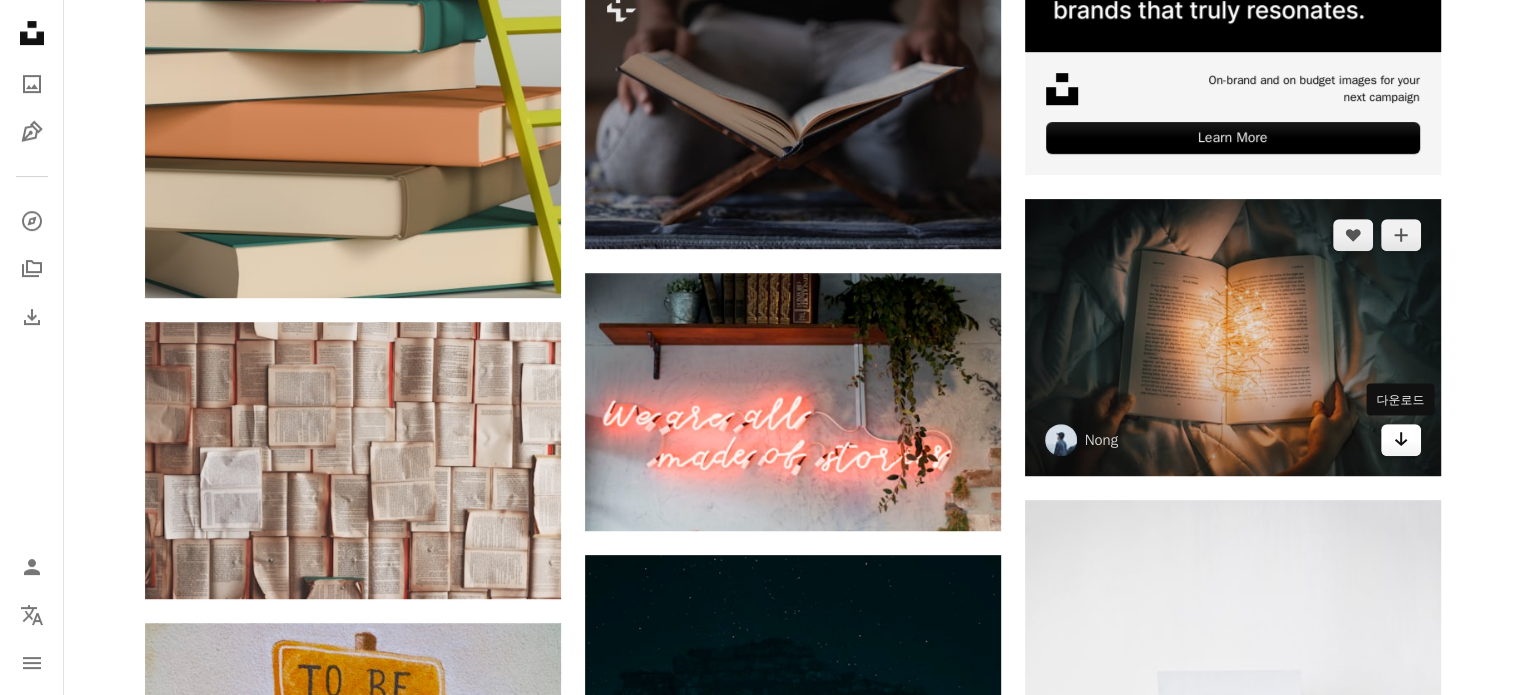 click on "Arrow pointing down" at bounding box center [1401, 439] 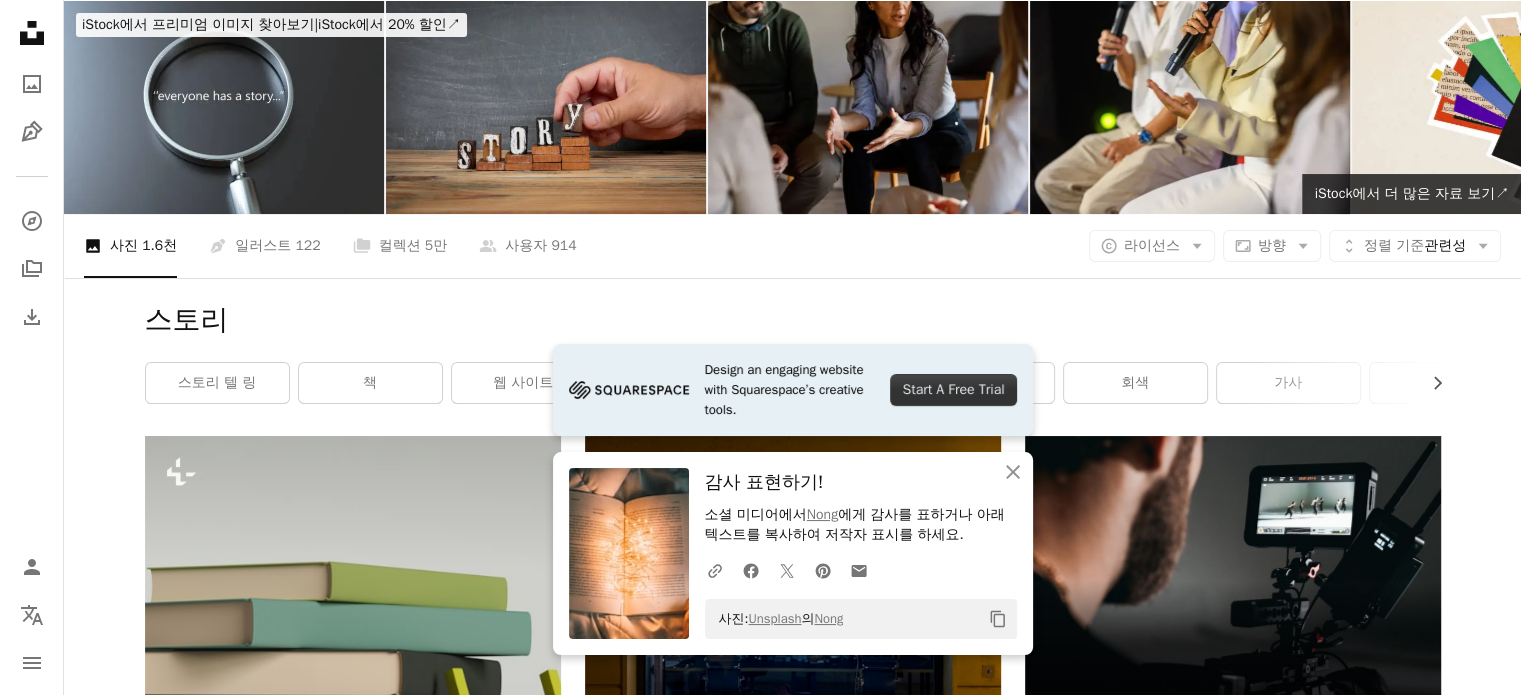 scroll, scrollTop: 0, scrollLeft: 0, axis: both 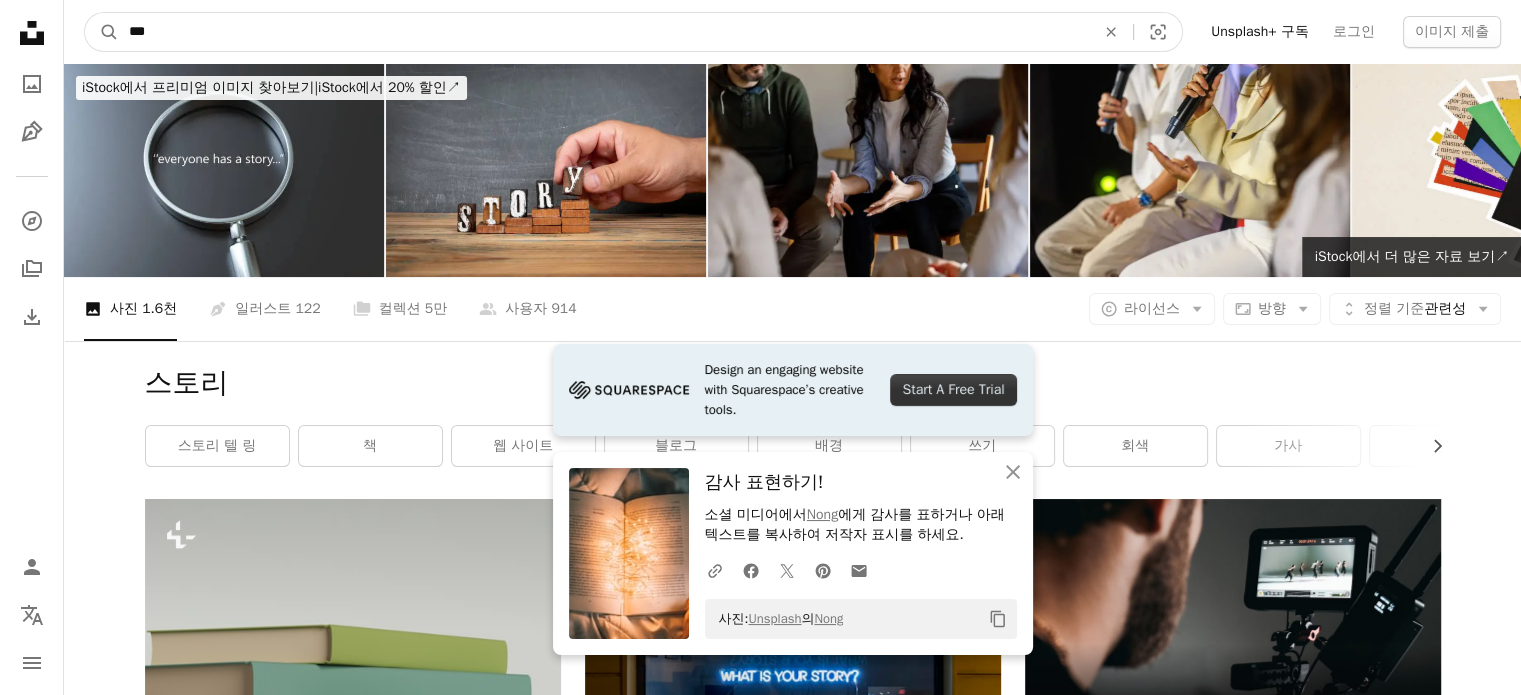 click on "***" at bounding box center (604, 32) 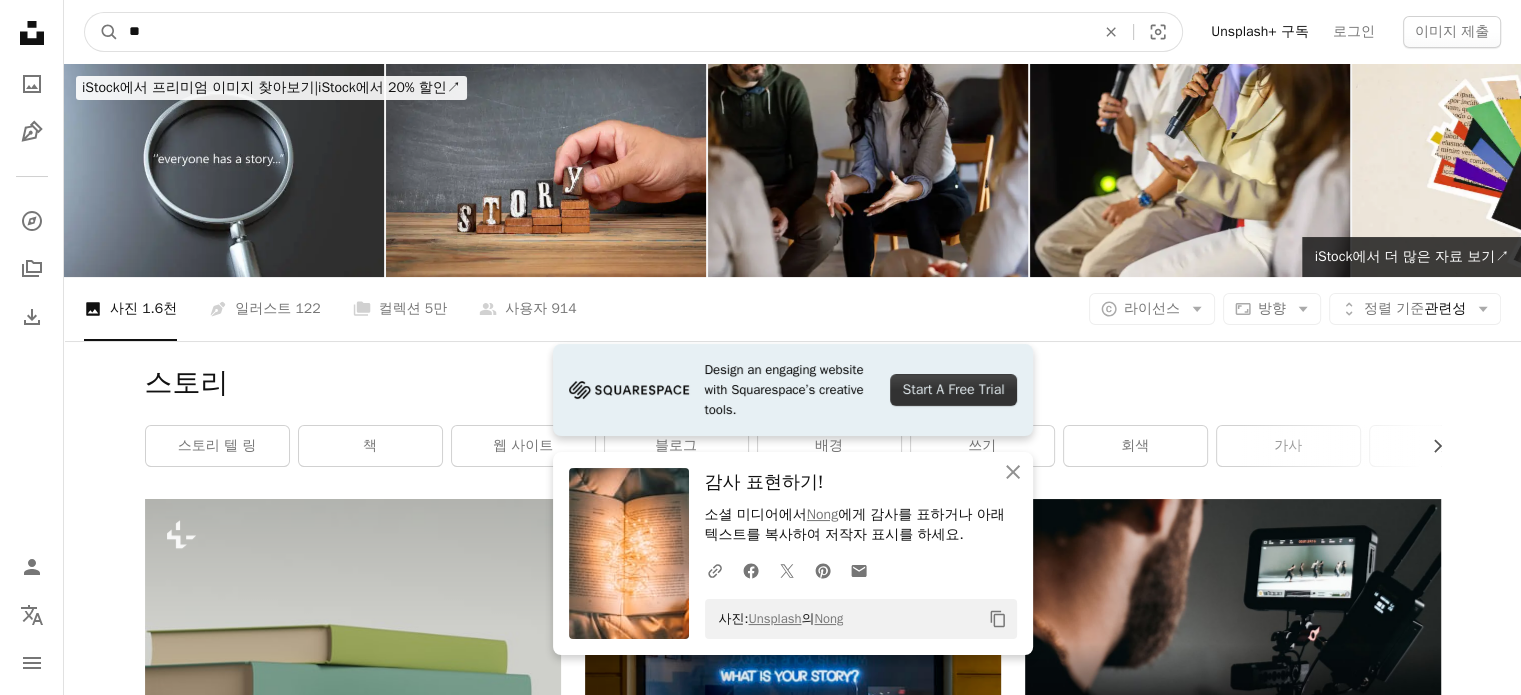 click on "A magnifying glass" at bounding box center (102, 32) 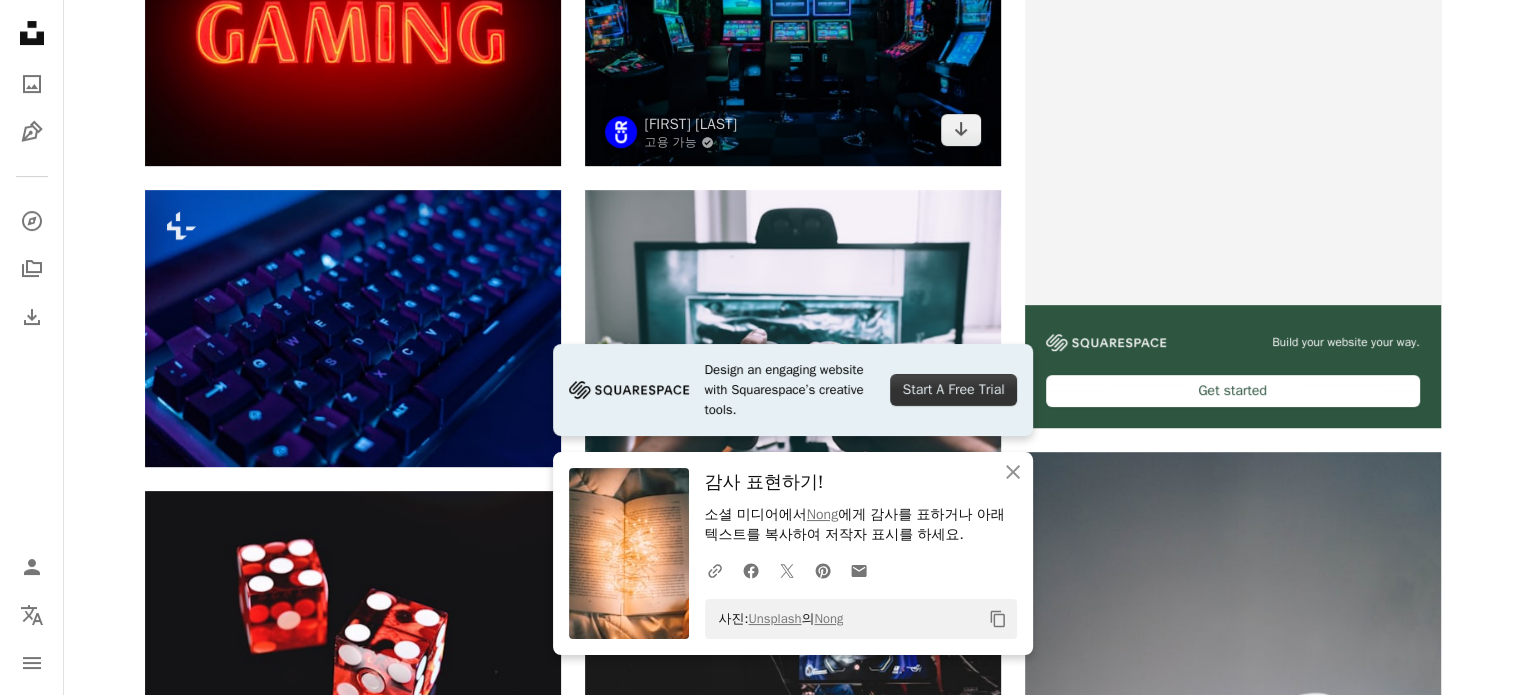 scroll, scrollTop: 612, scrollLeft: 0, axis: vertical 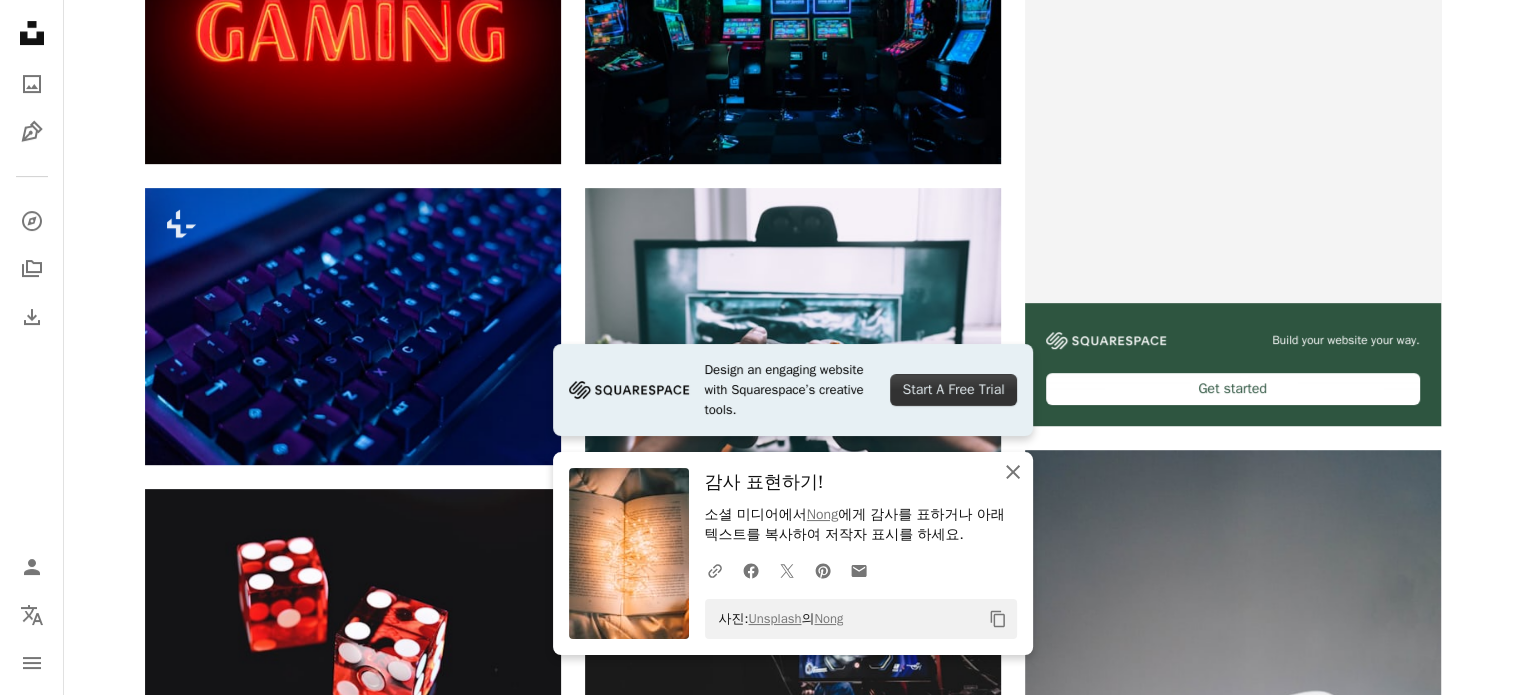 click on "An X shape" at bounding box center (1013, 472) 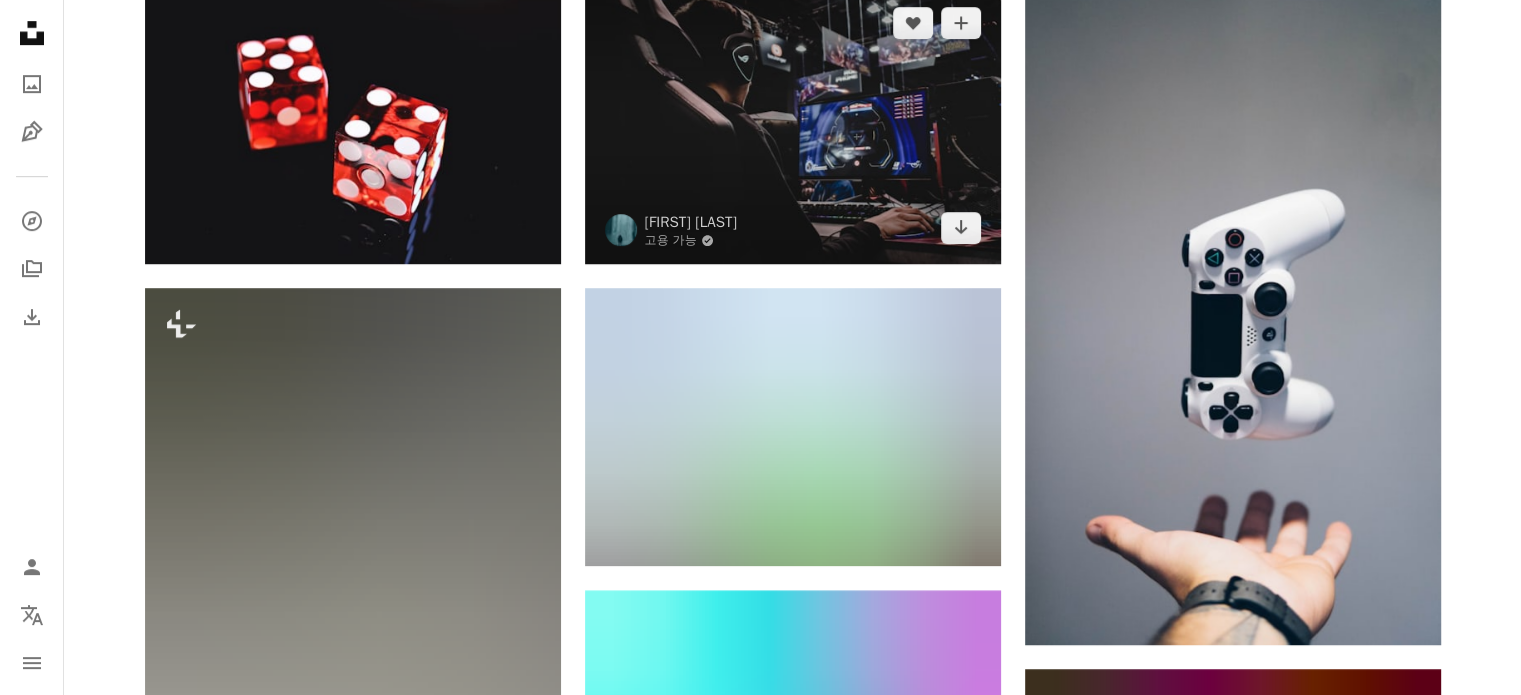 scroll, scrollTop: 1116, scrollLeft: 0, axis: vertical 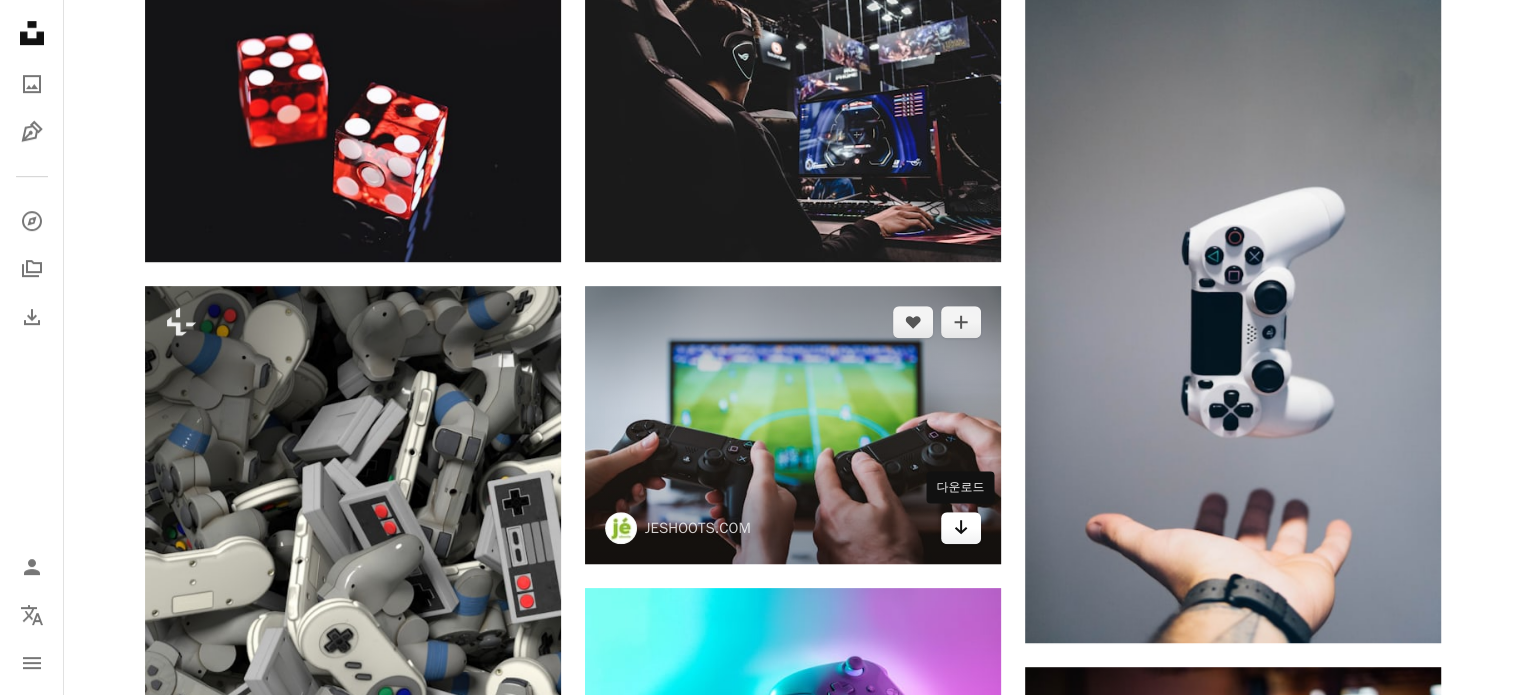 click on "Arrow pointing down" at bounding box center (961, 528) 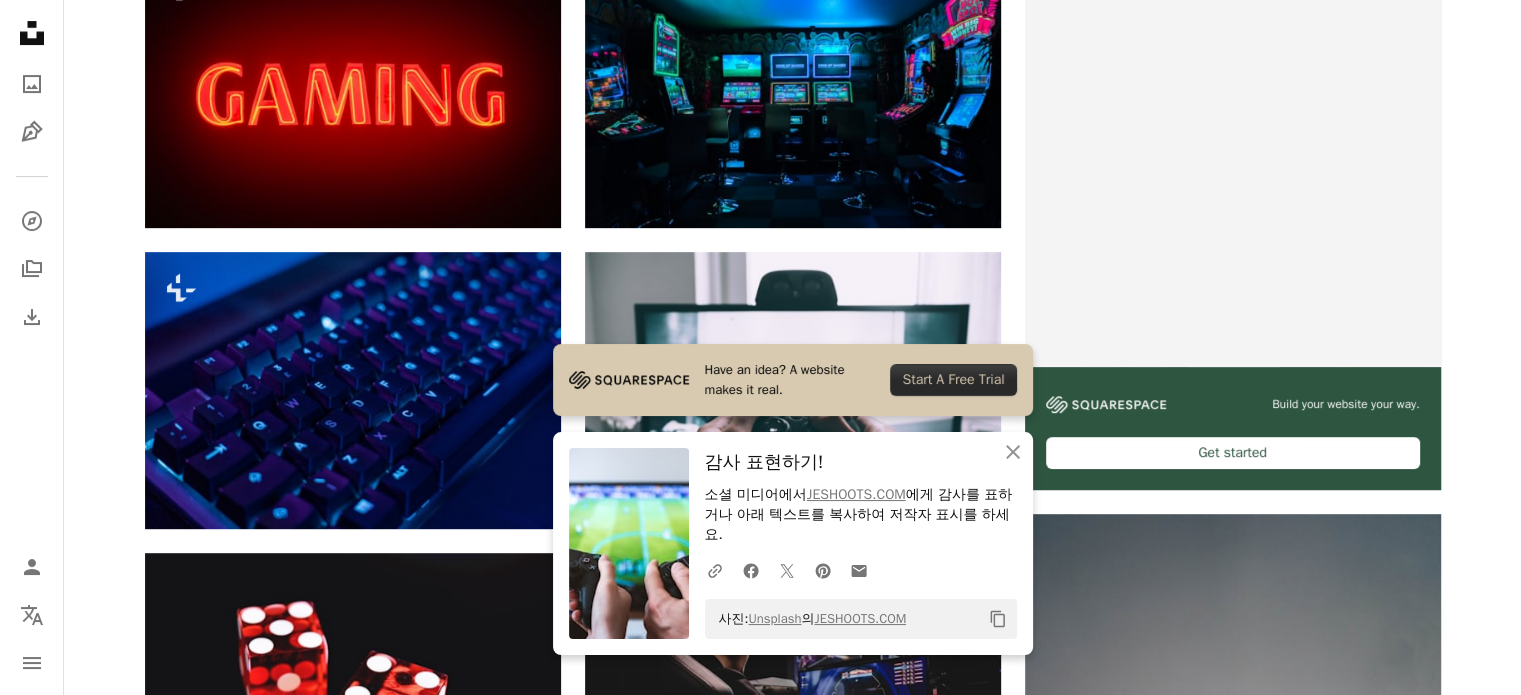 scroll, scrollTop: 0, scrollLeft: 0, axis: both 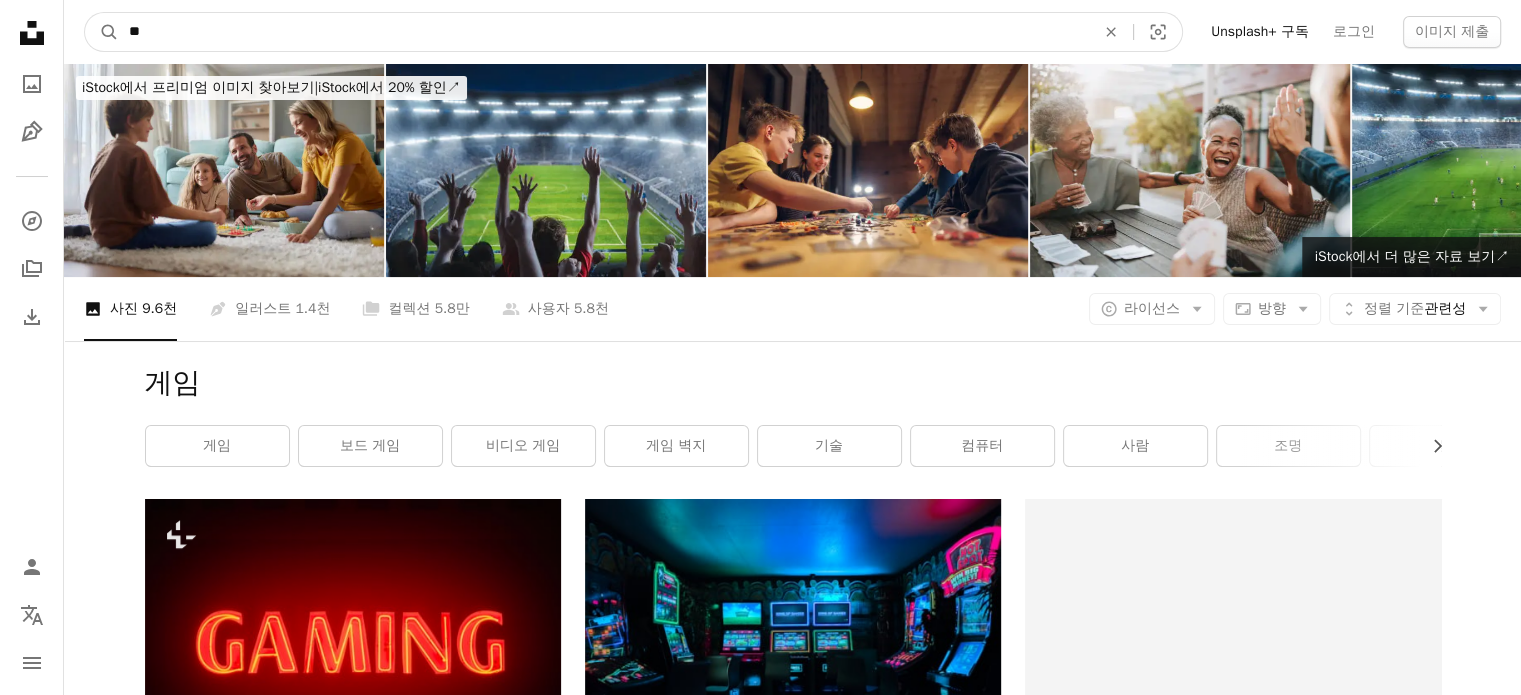 click on "**" at bounding box center [604, 32] 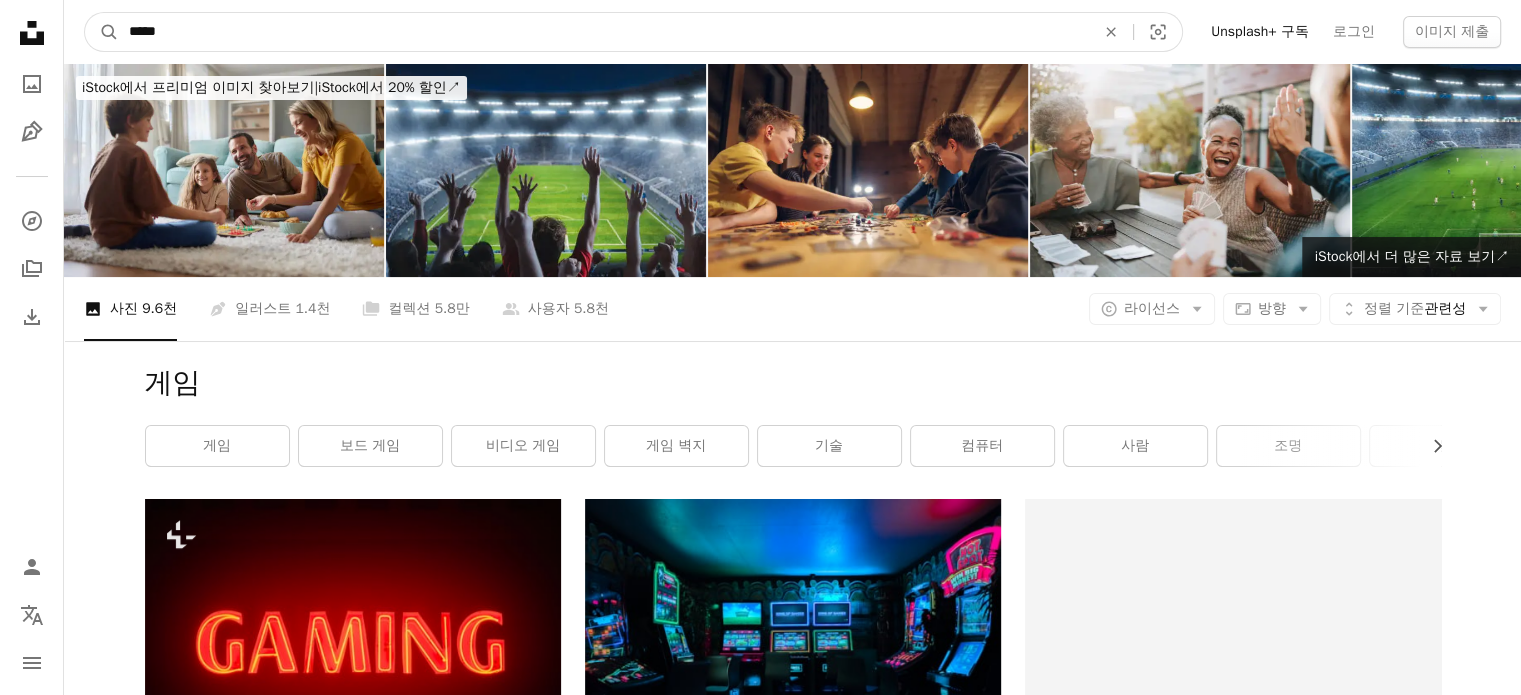 click on "A magnifying glass" at bounding box center [102, 32] 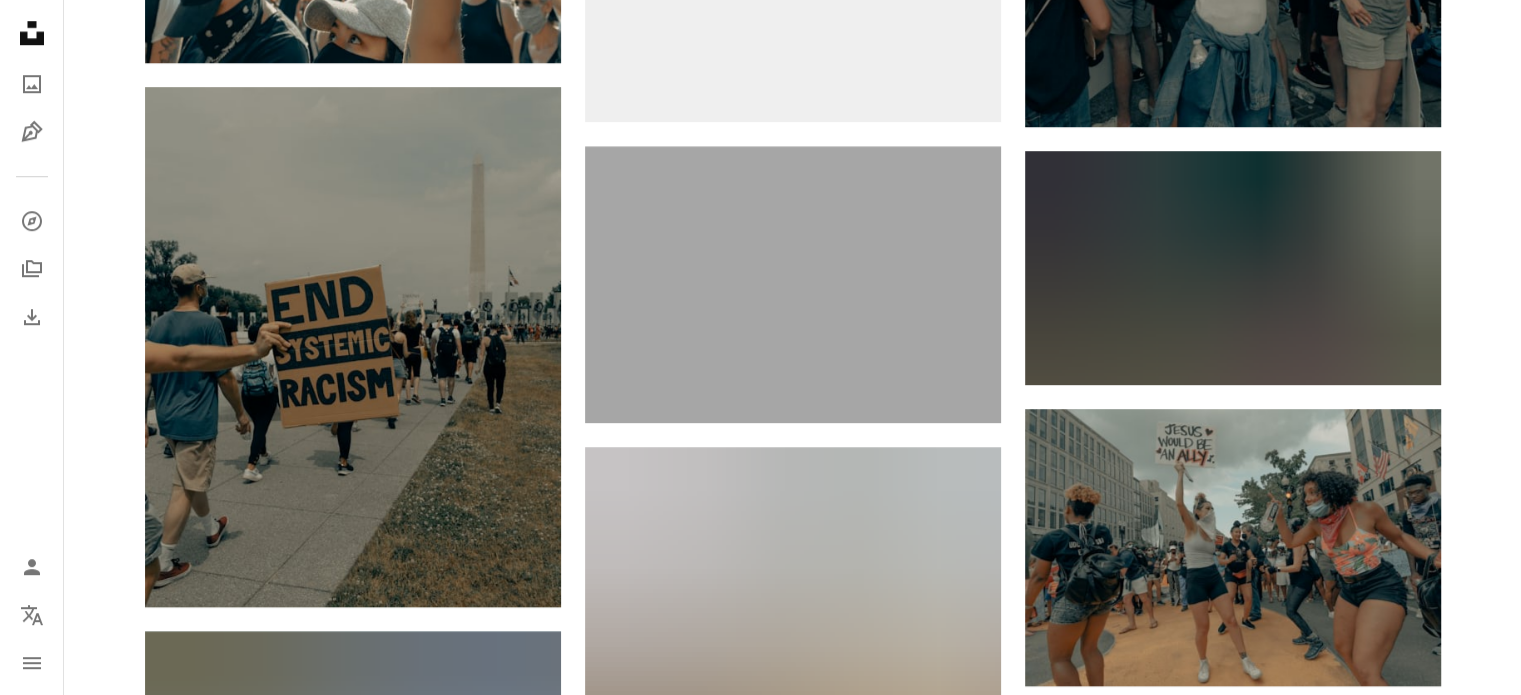 scroll, scrollTop: 1560, scrollLeft: 0, axis: vertical 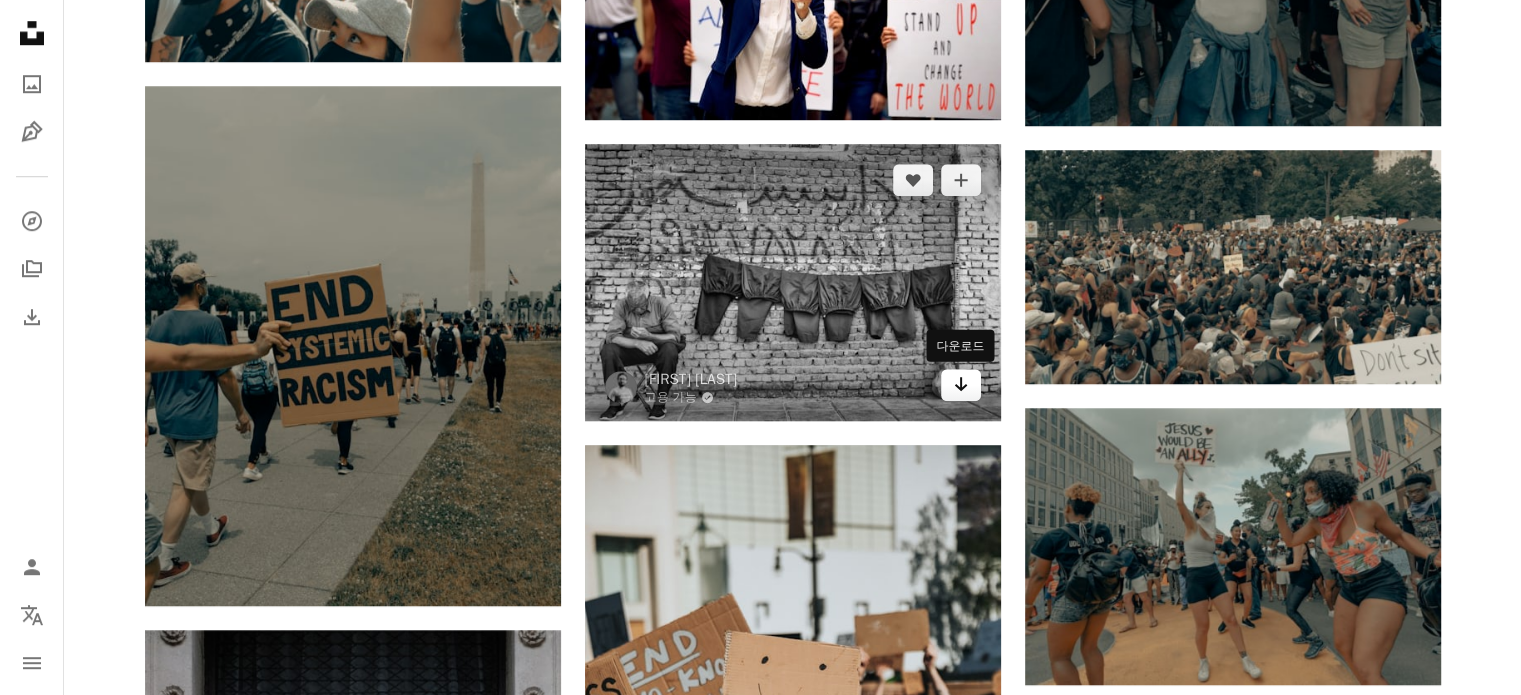 click on "Arrow pointing down" at bounding box center [961, 384] 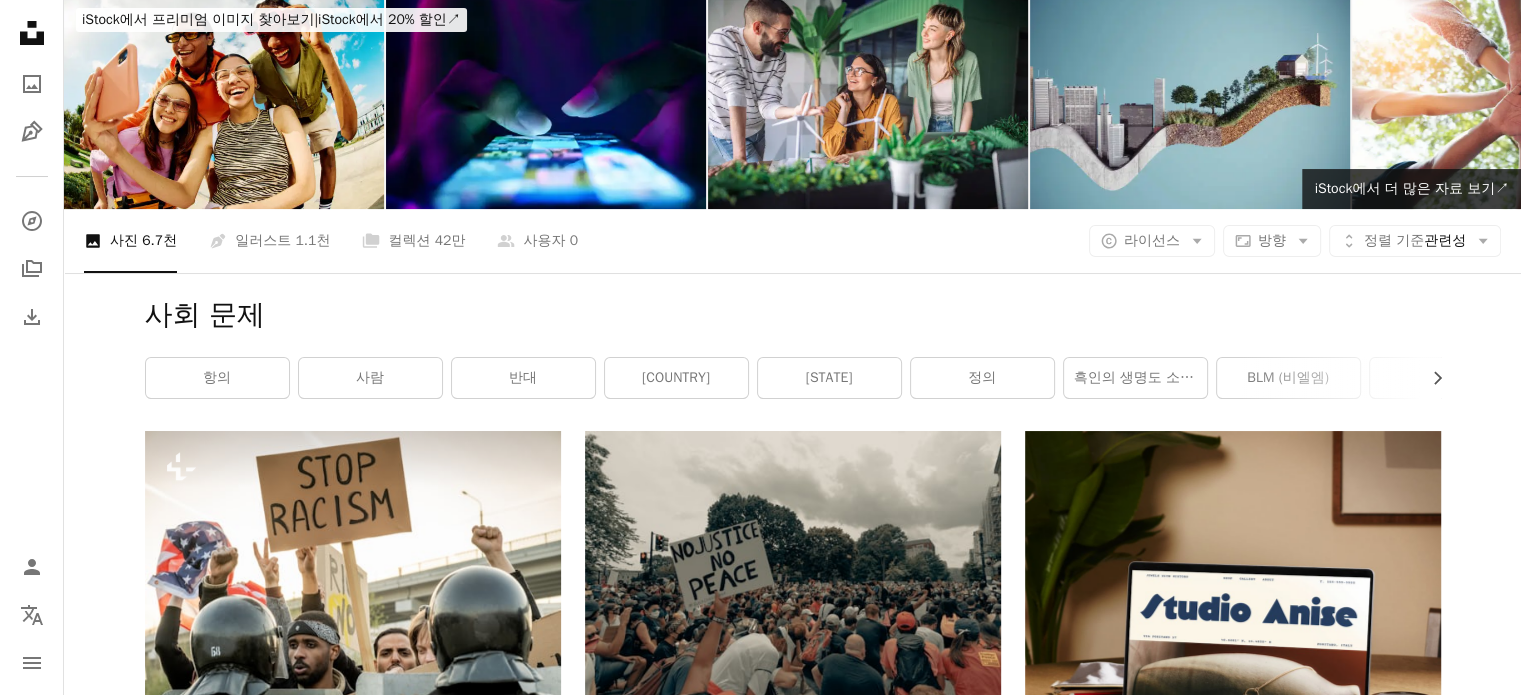 scroll, scrollTop: 0, scrollLeft: 0, axis: both 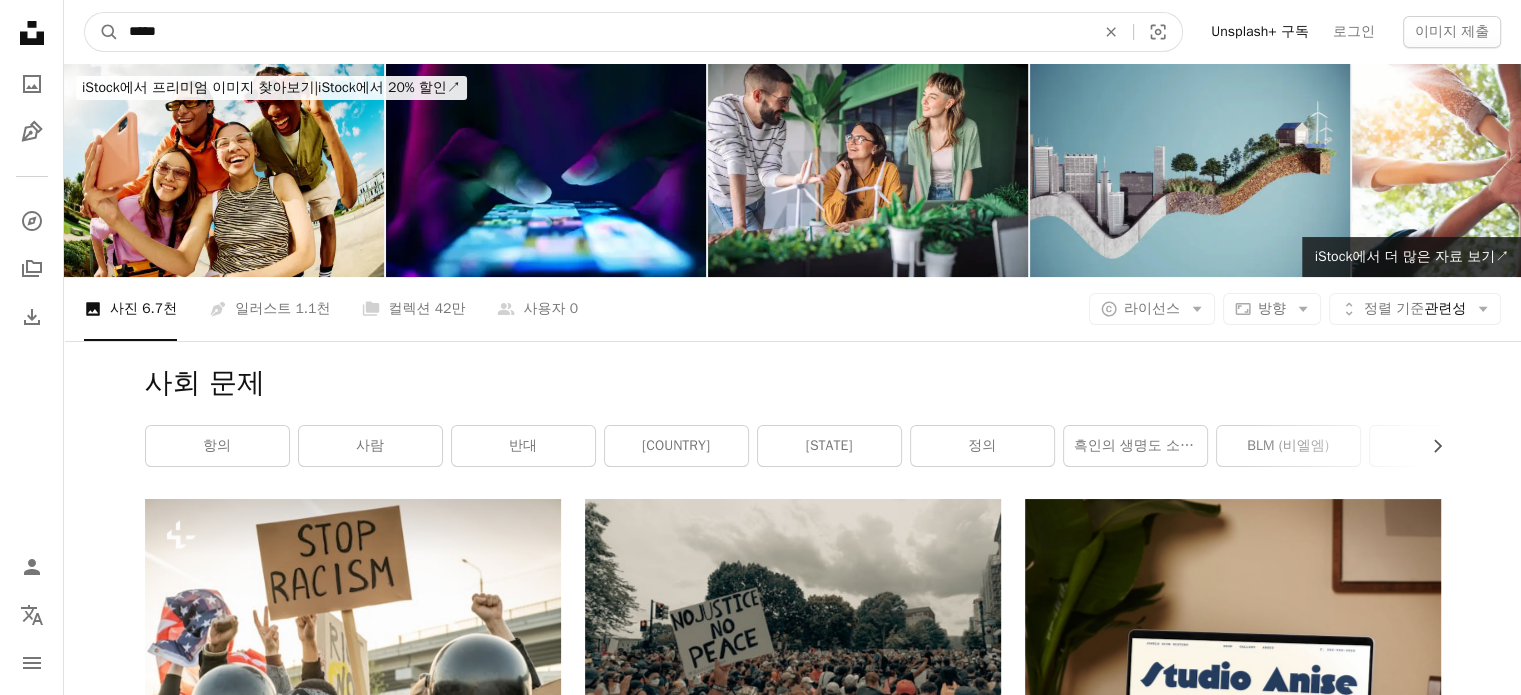 click on "*****" at bounding box center [604, 32] 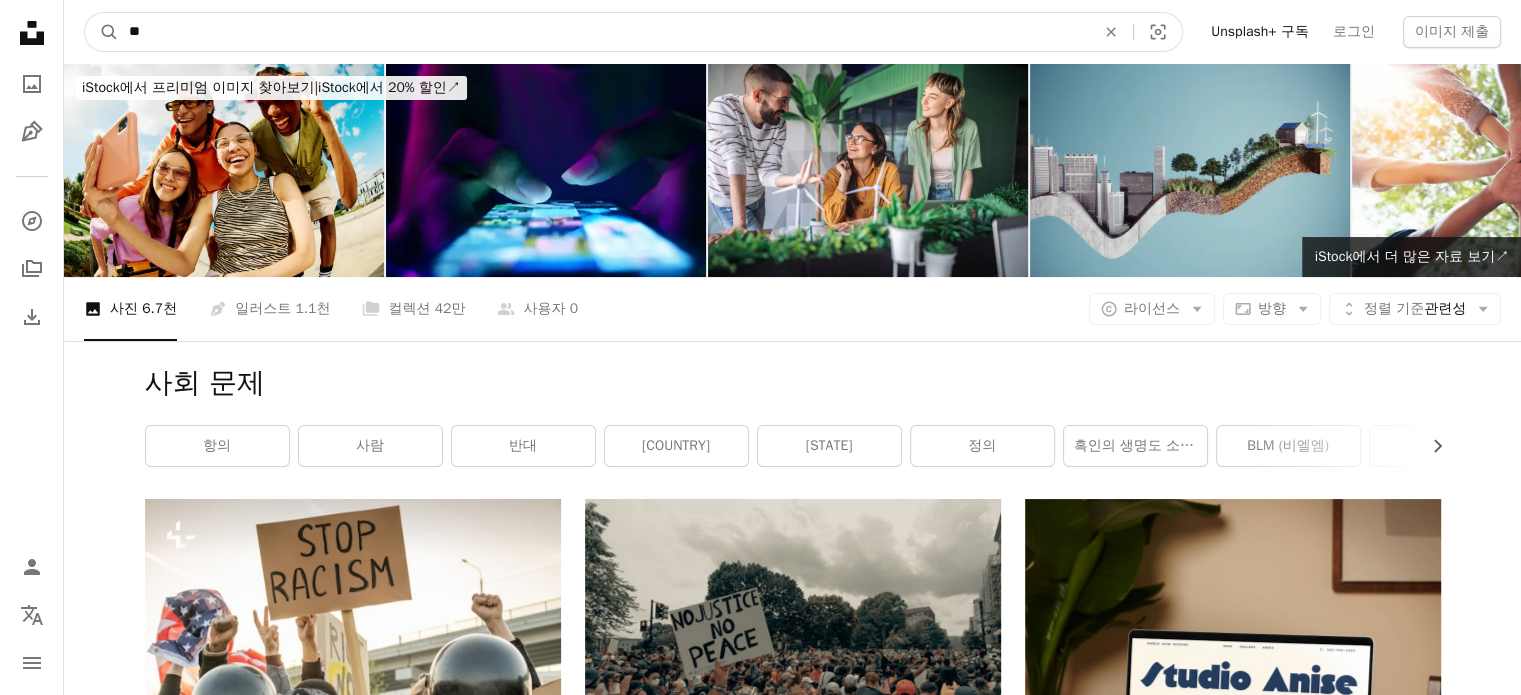 type on "**" 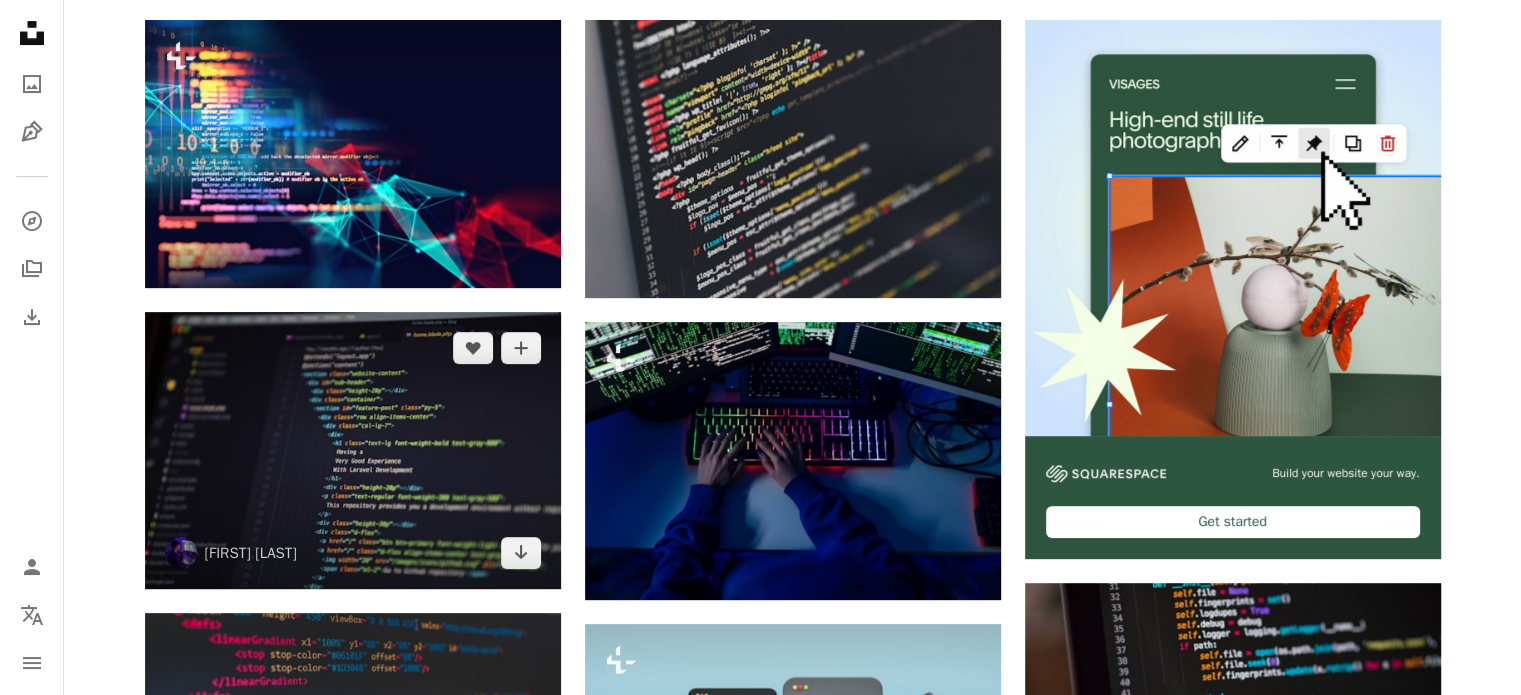 scroll, scrollTop: 476, scrollLeft: 0, axis: vertical 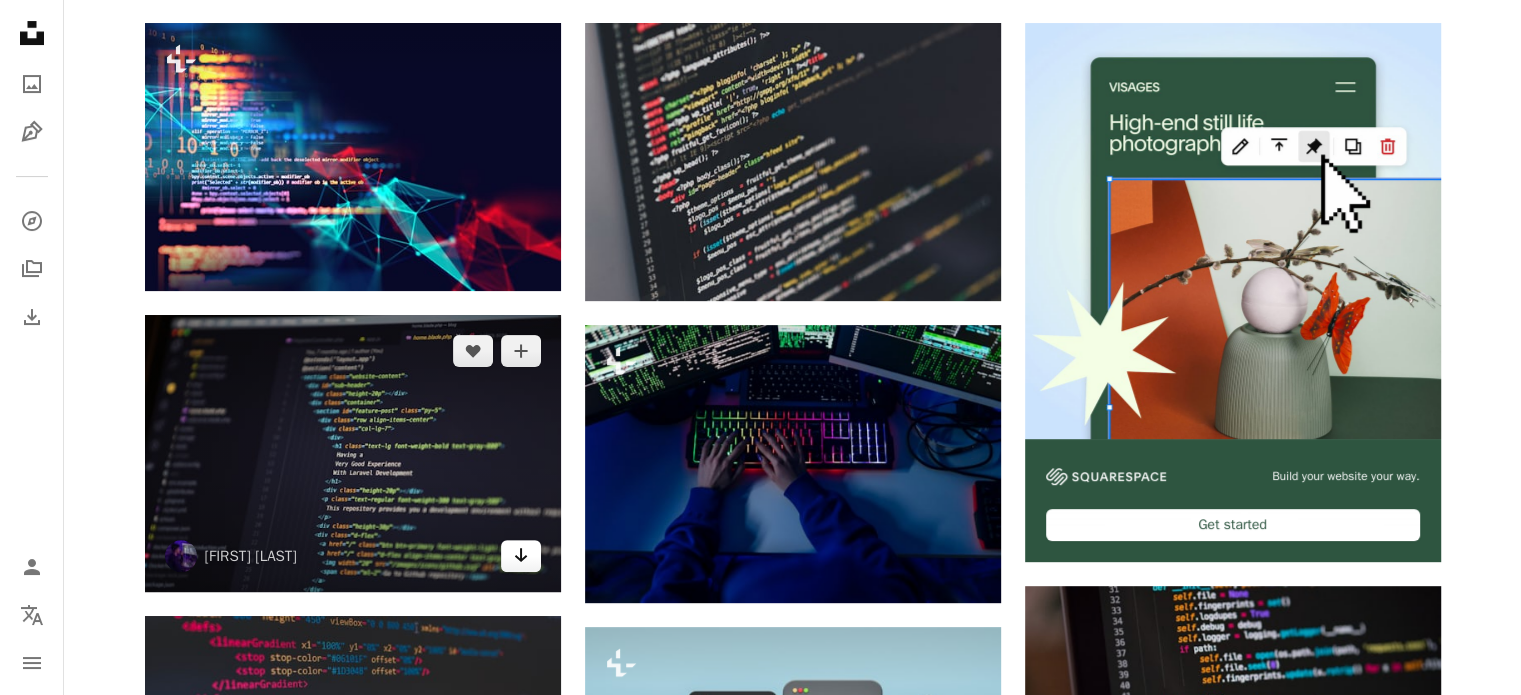click on "Arrow pointing down" at bounding box center (521, 556) 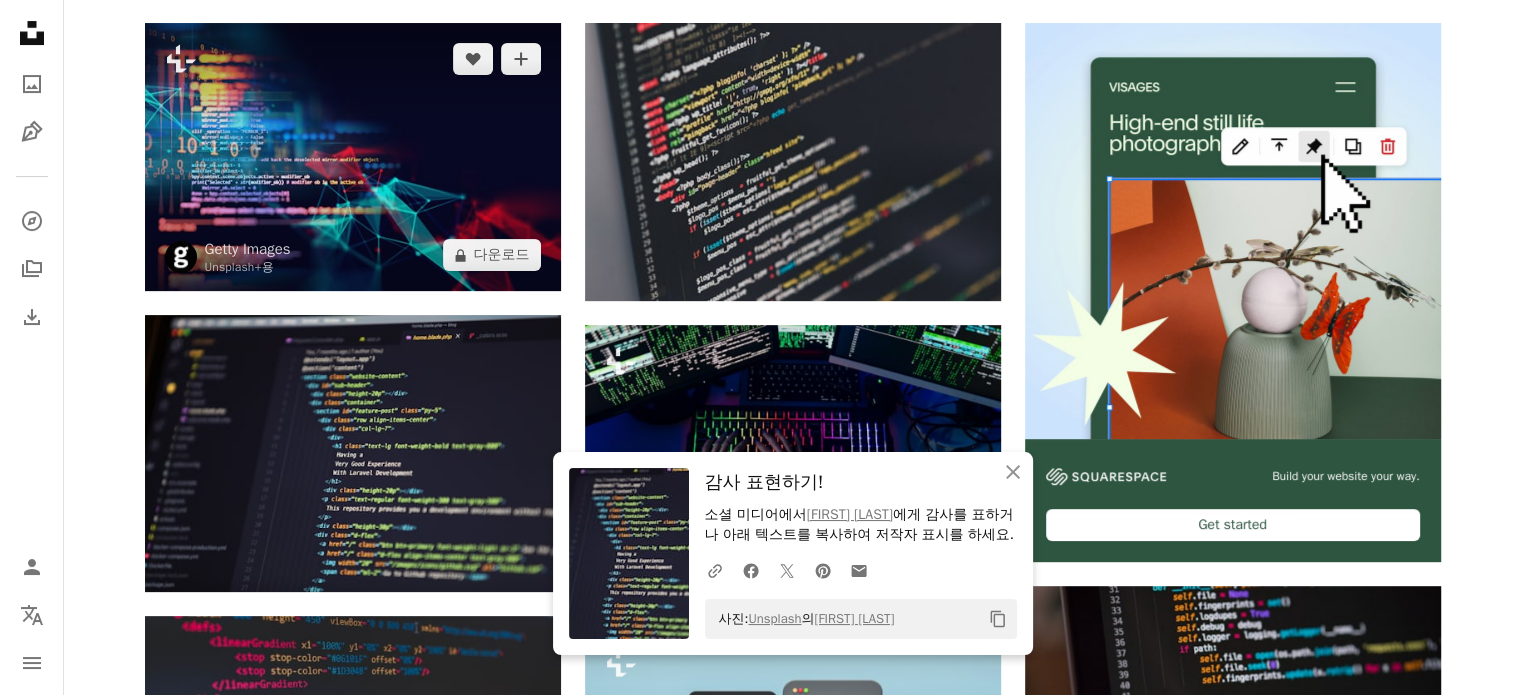 scroll, scrollTop: 0, scrollLeft: 0, axis: both 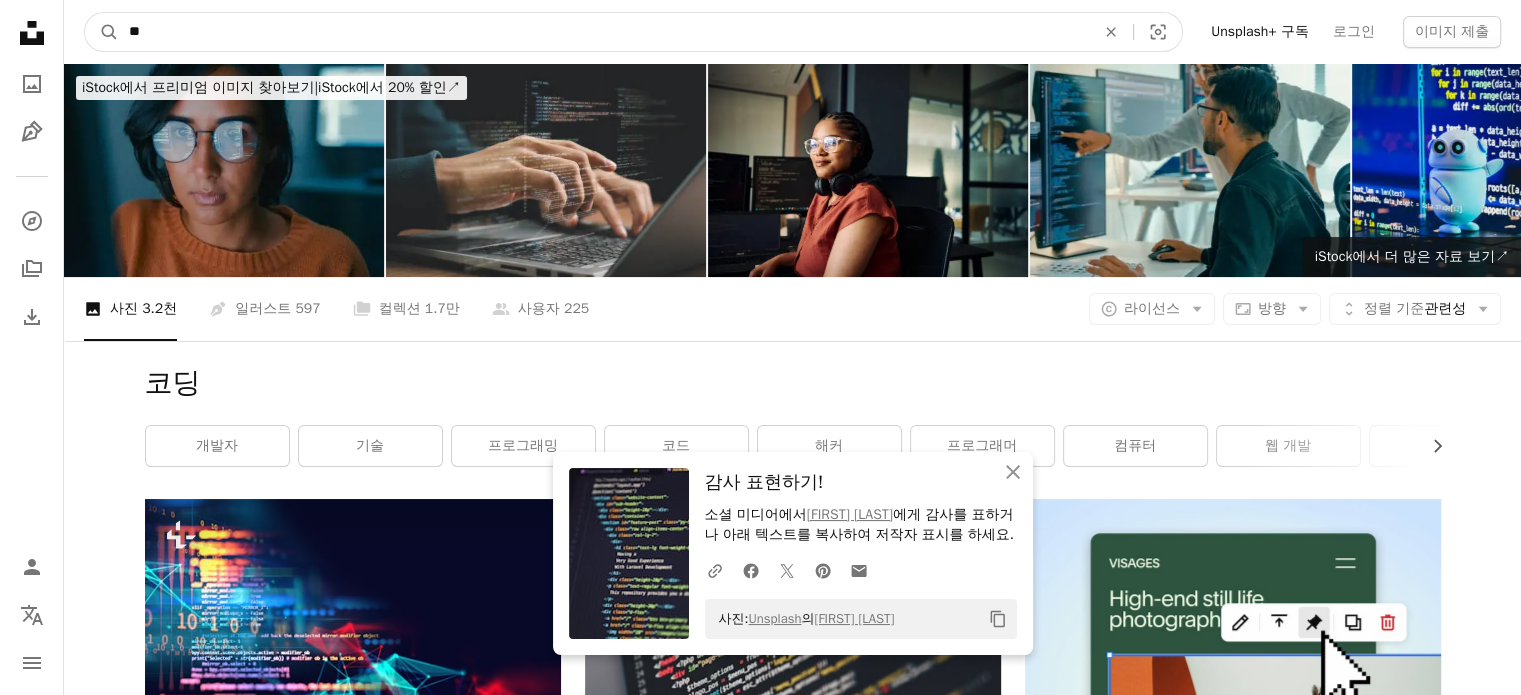 click on "**" at bounding box center (604, 32) 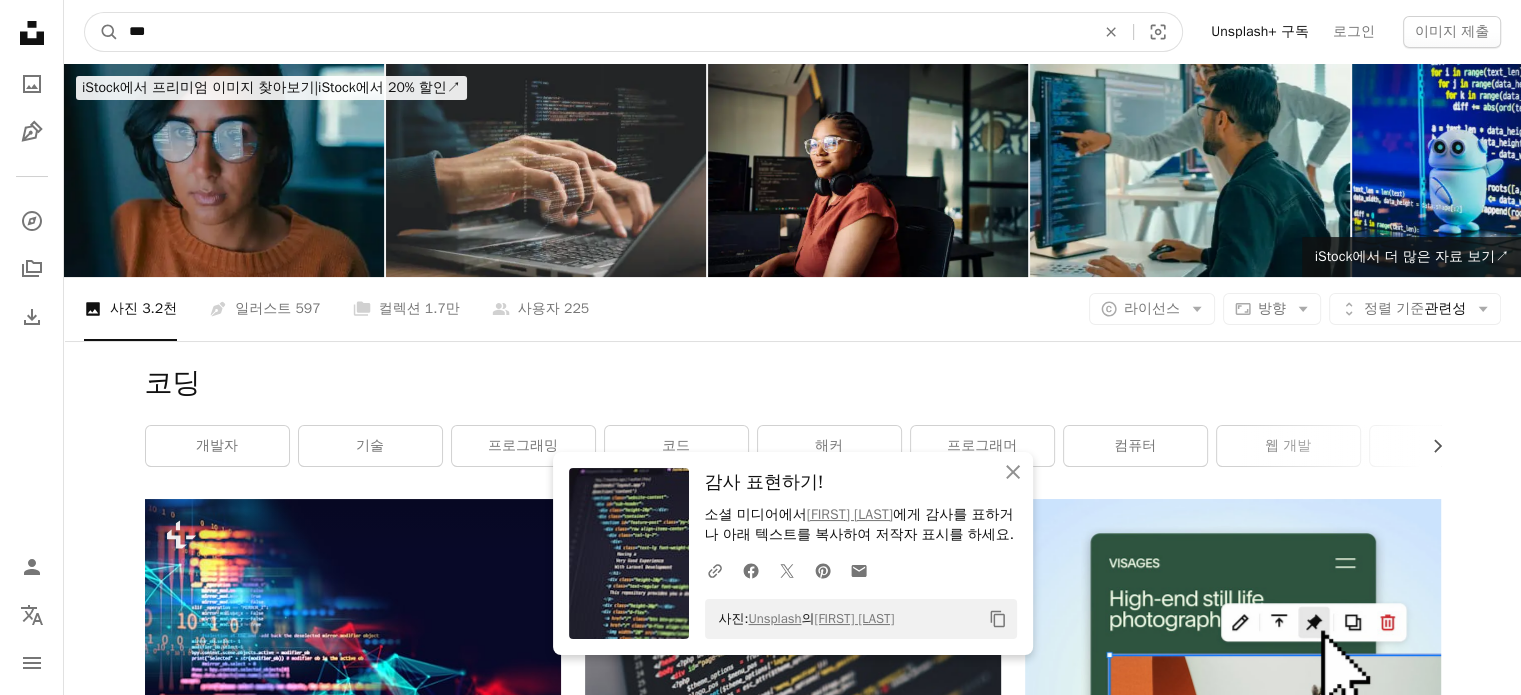 type on "***" 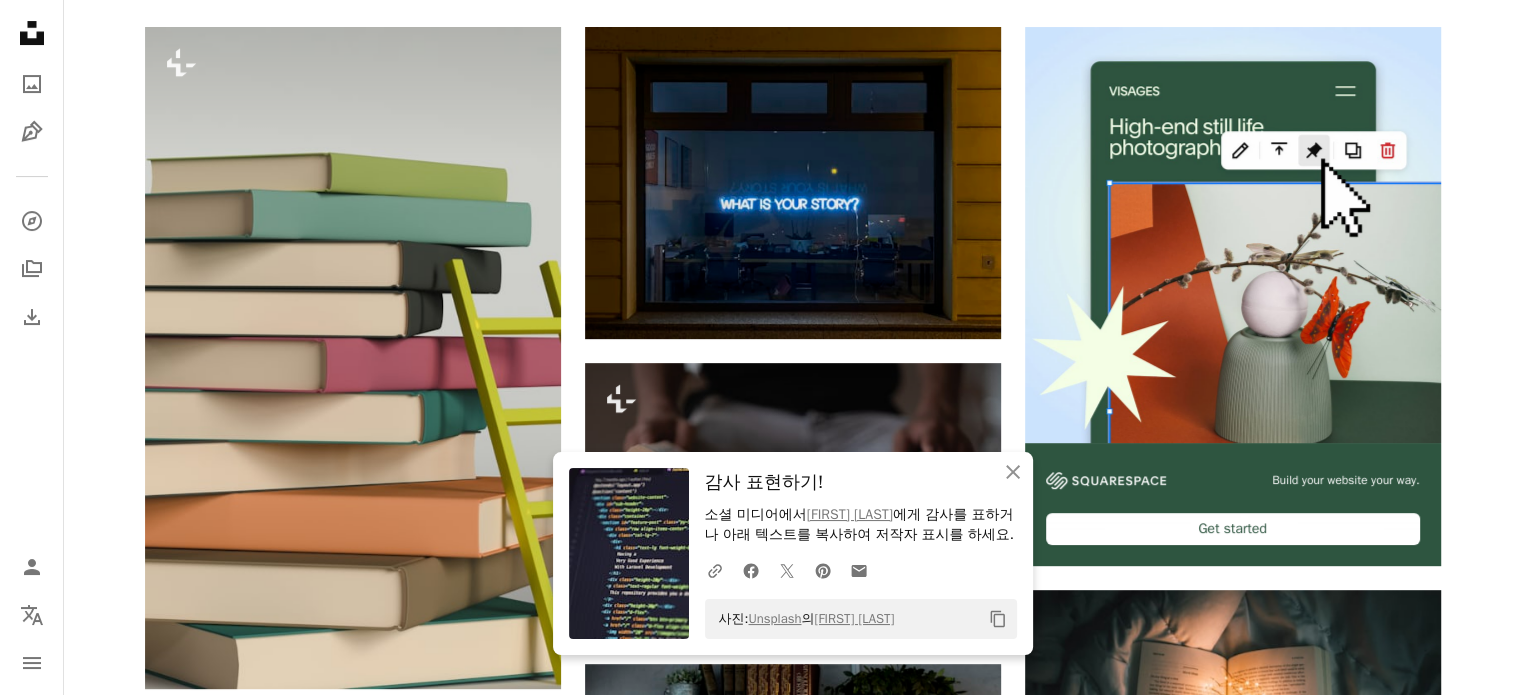 scroll, scrollTop: 480, scrollLeft: 0, axis: vertical 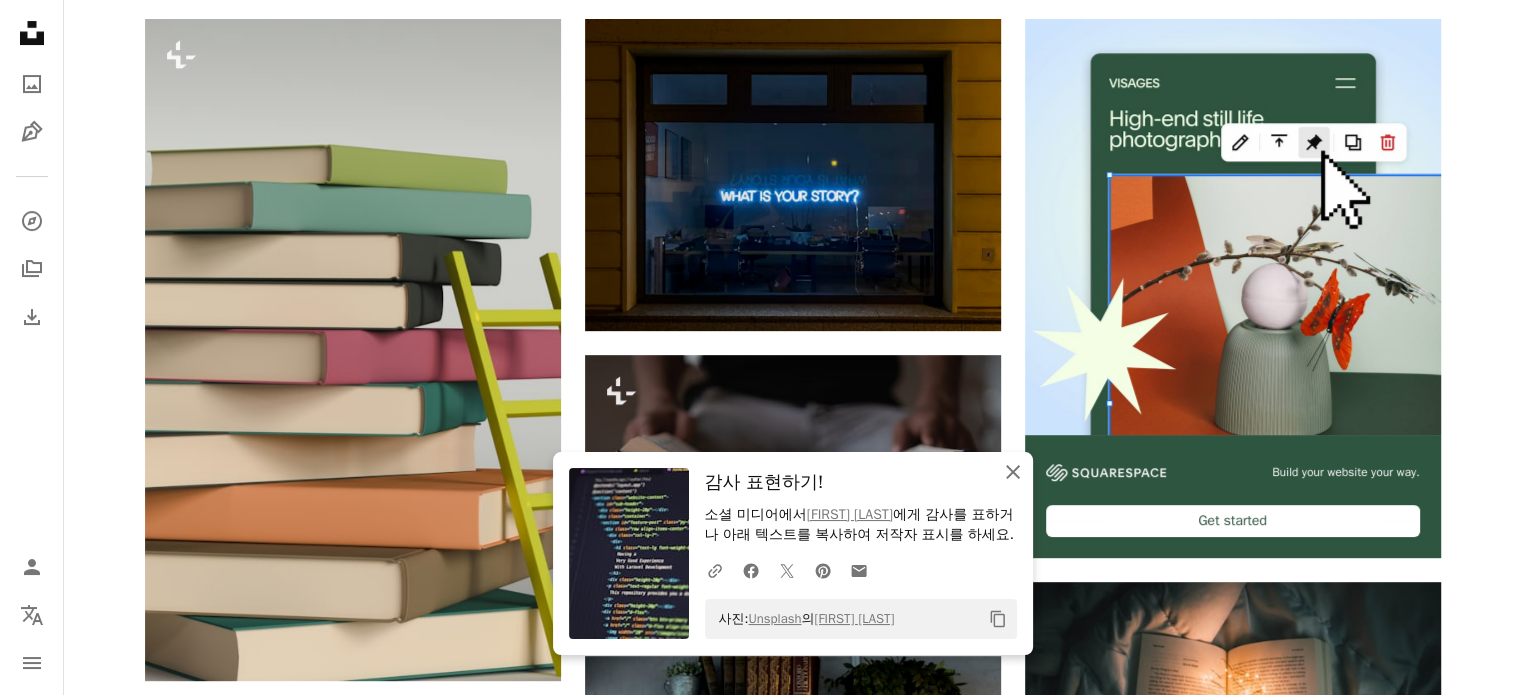 click on "An X shape" at bounding box center (1013, 472) 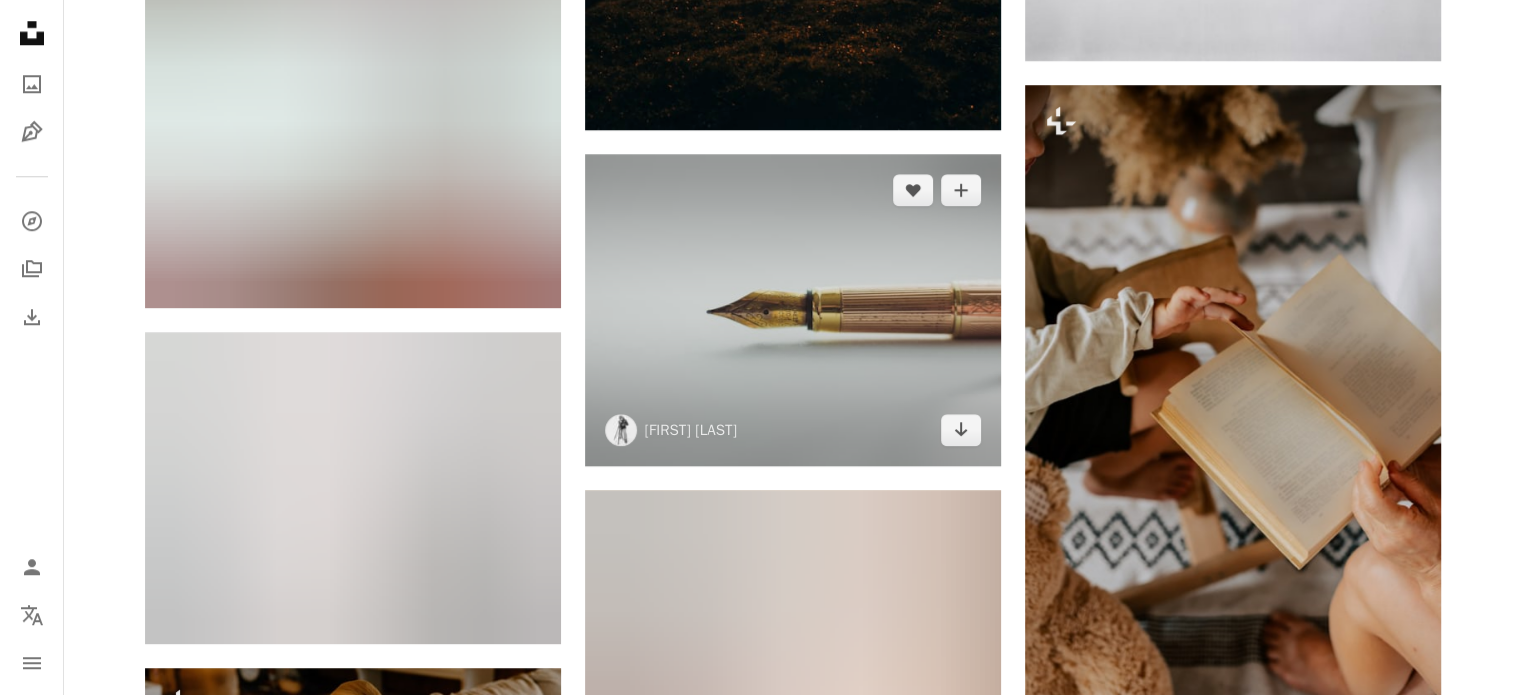 scroll, scrollTop: 1906, scrollLeft: 0, axis: vertical 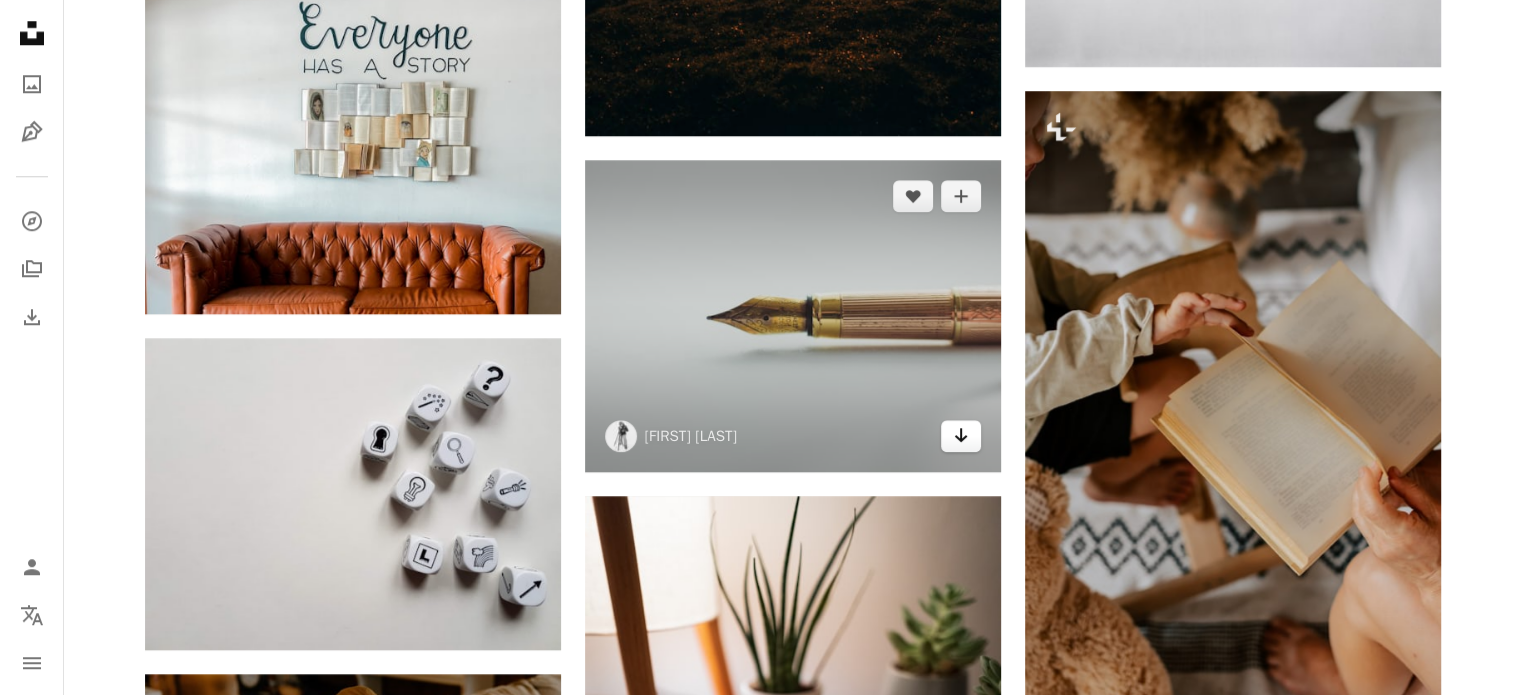 click on "Arrow pointing down" at bounding box center [961, 436] 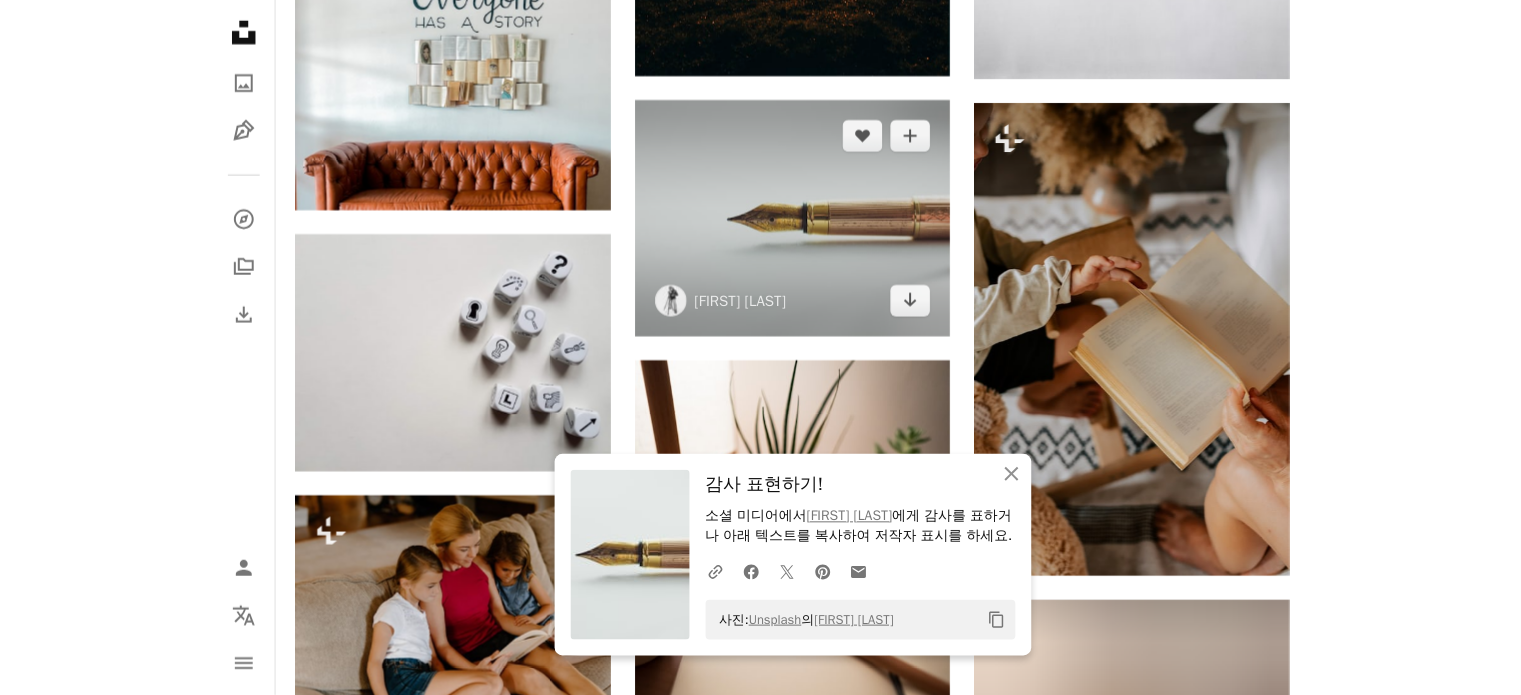 scroll, scrollTop: 1906, scrollLeft: 0, axis: vertical 